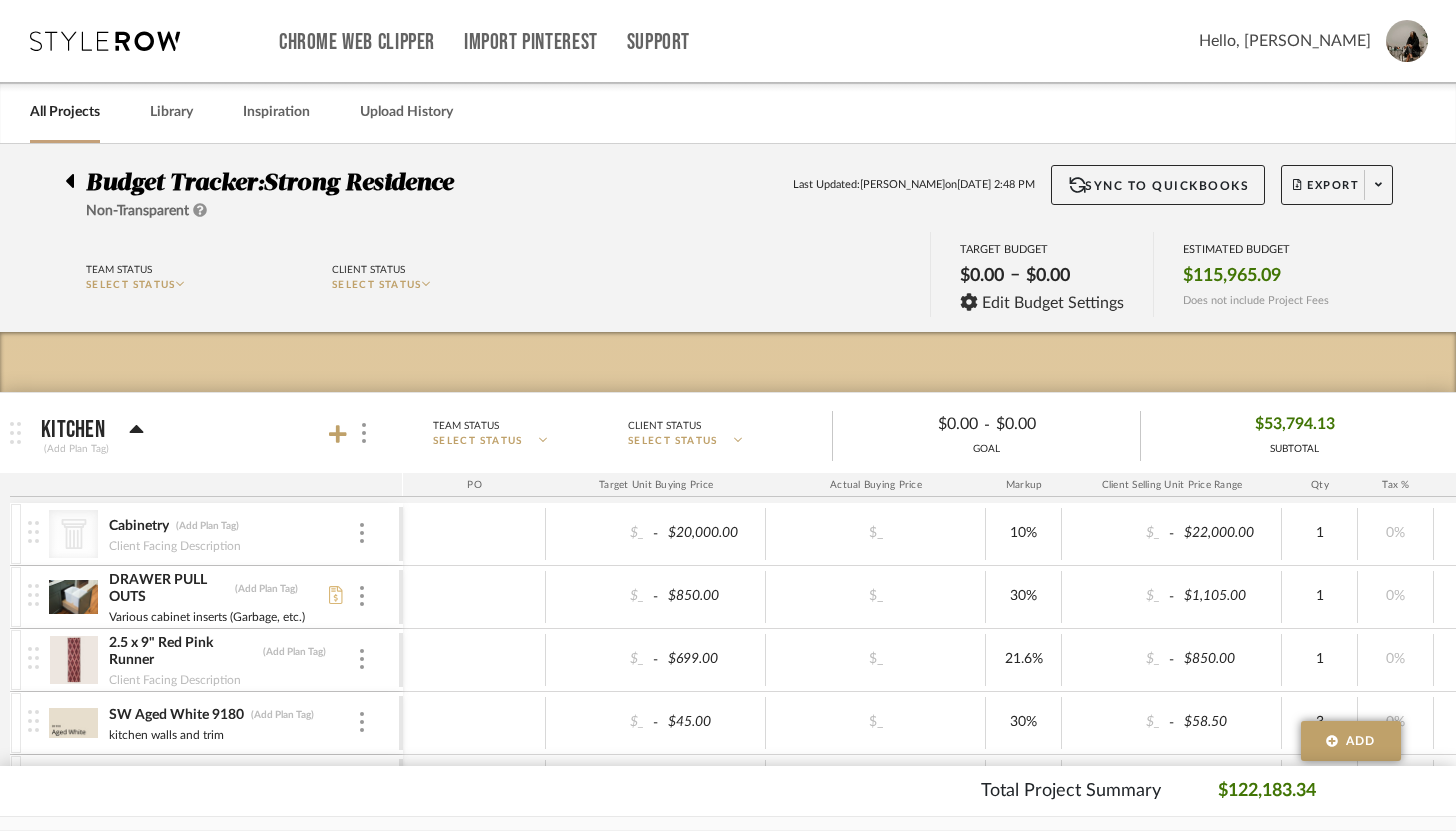 scroll, scrollTop: 0, scrollLeft: 0, axis: both 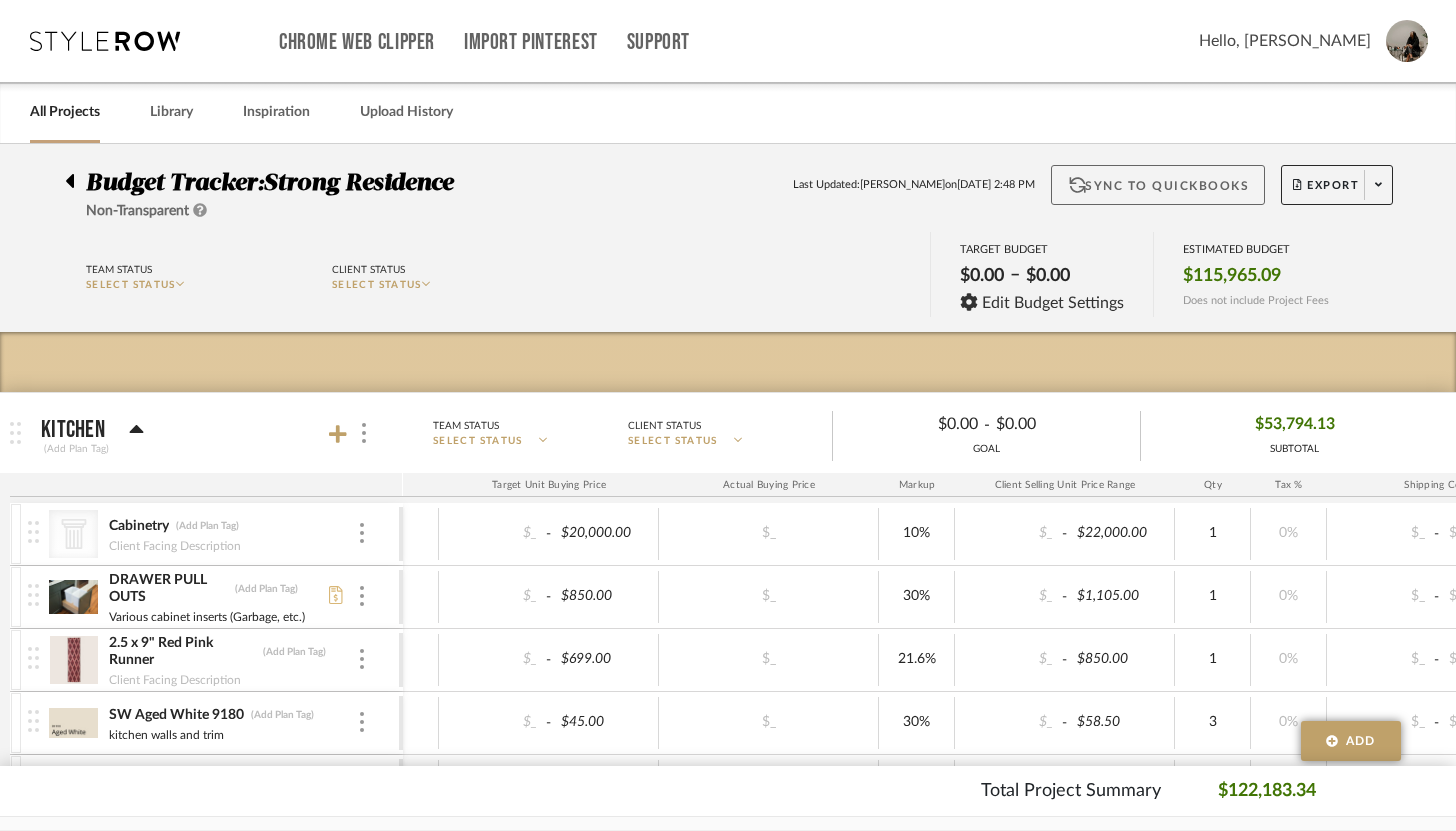 click on "Sync to QuickBooks" 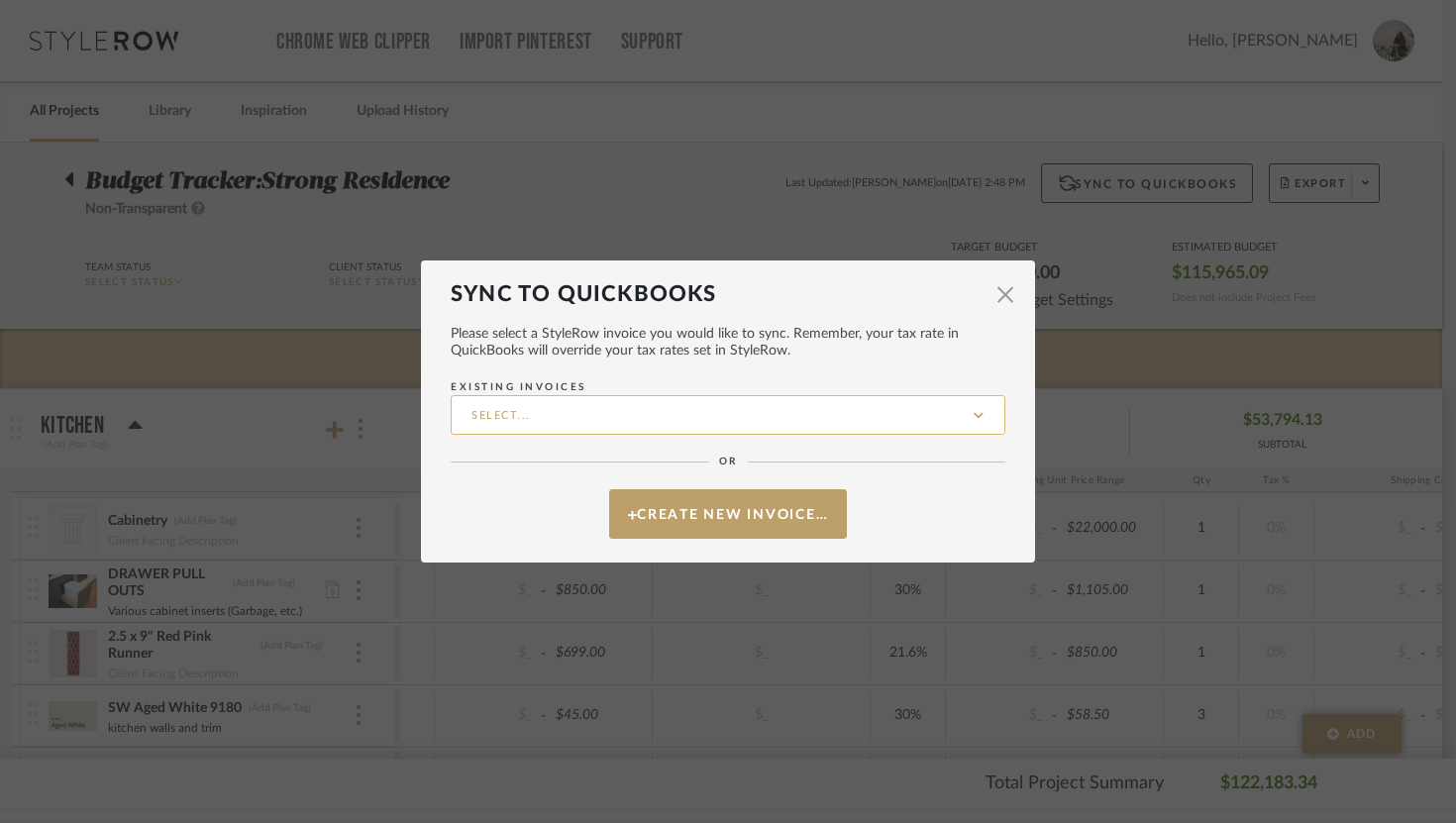 click on "Existing Invoices" at bounding box center (728, 415) 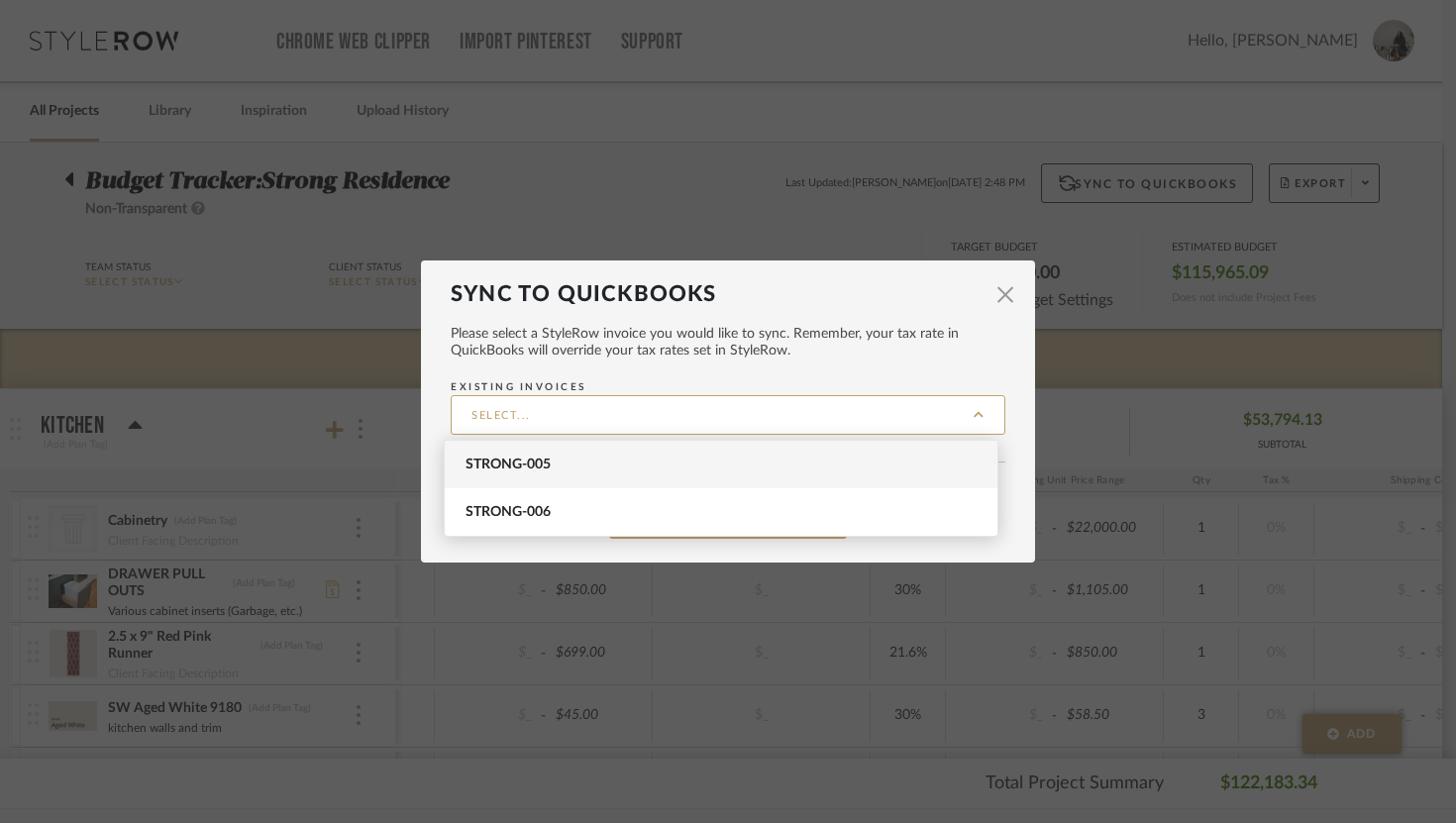 click on "STRONG-005" at bounding box center (723, 464) 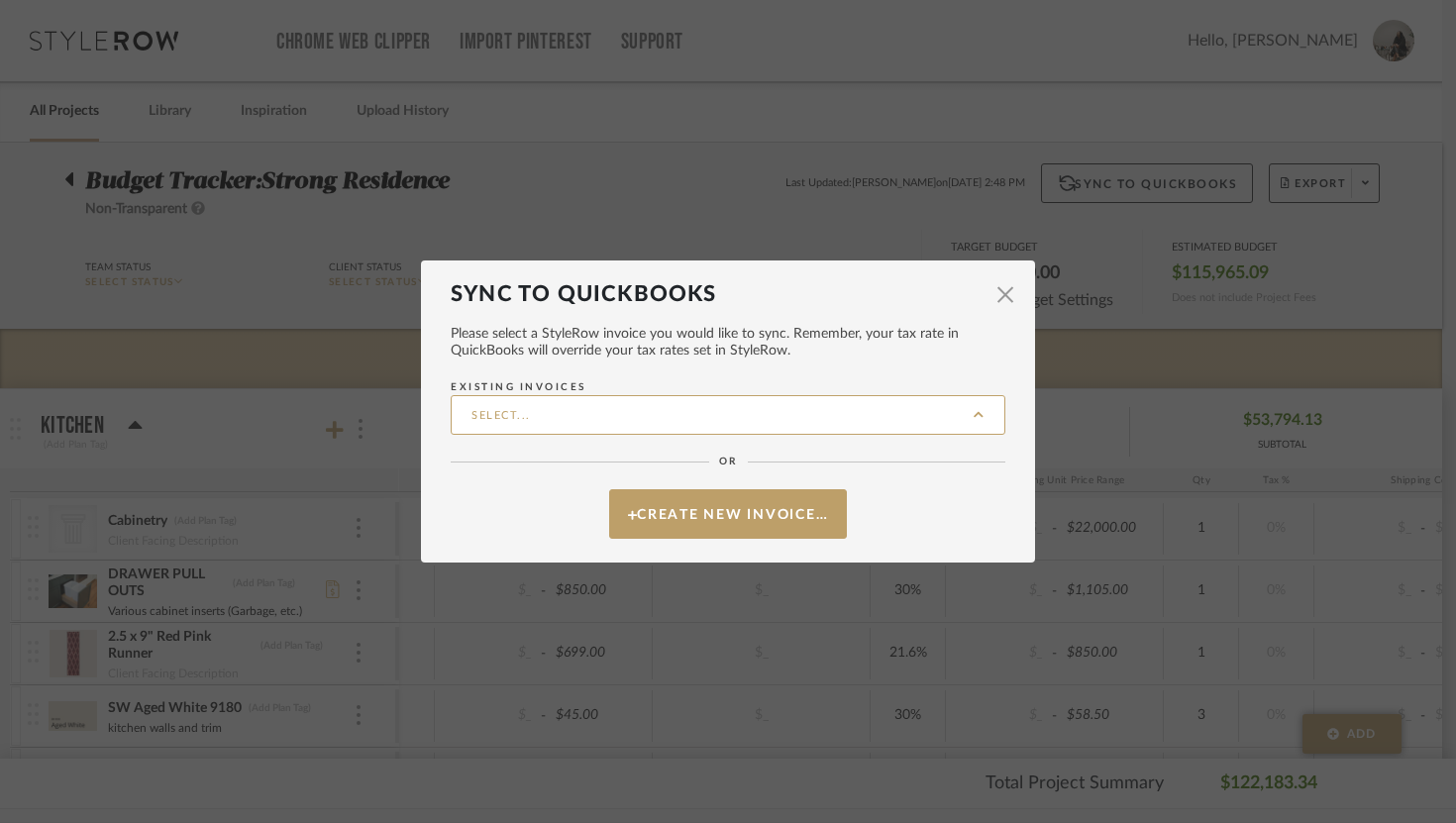 type on "STRONG-005" 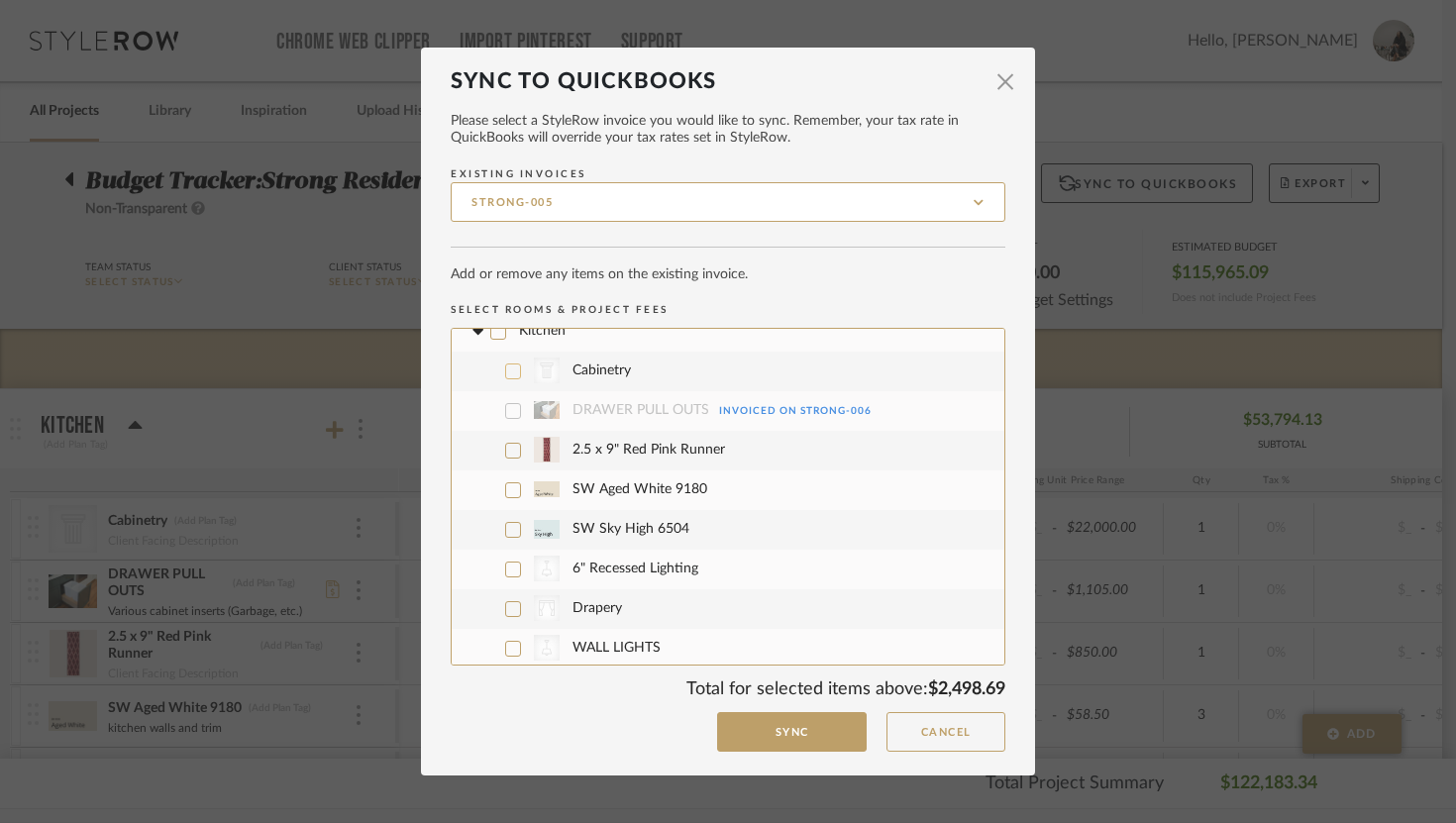 scroll, scrollTop: 0, scrollLeft: 0, axis: both 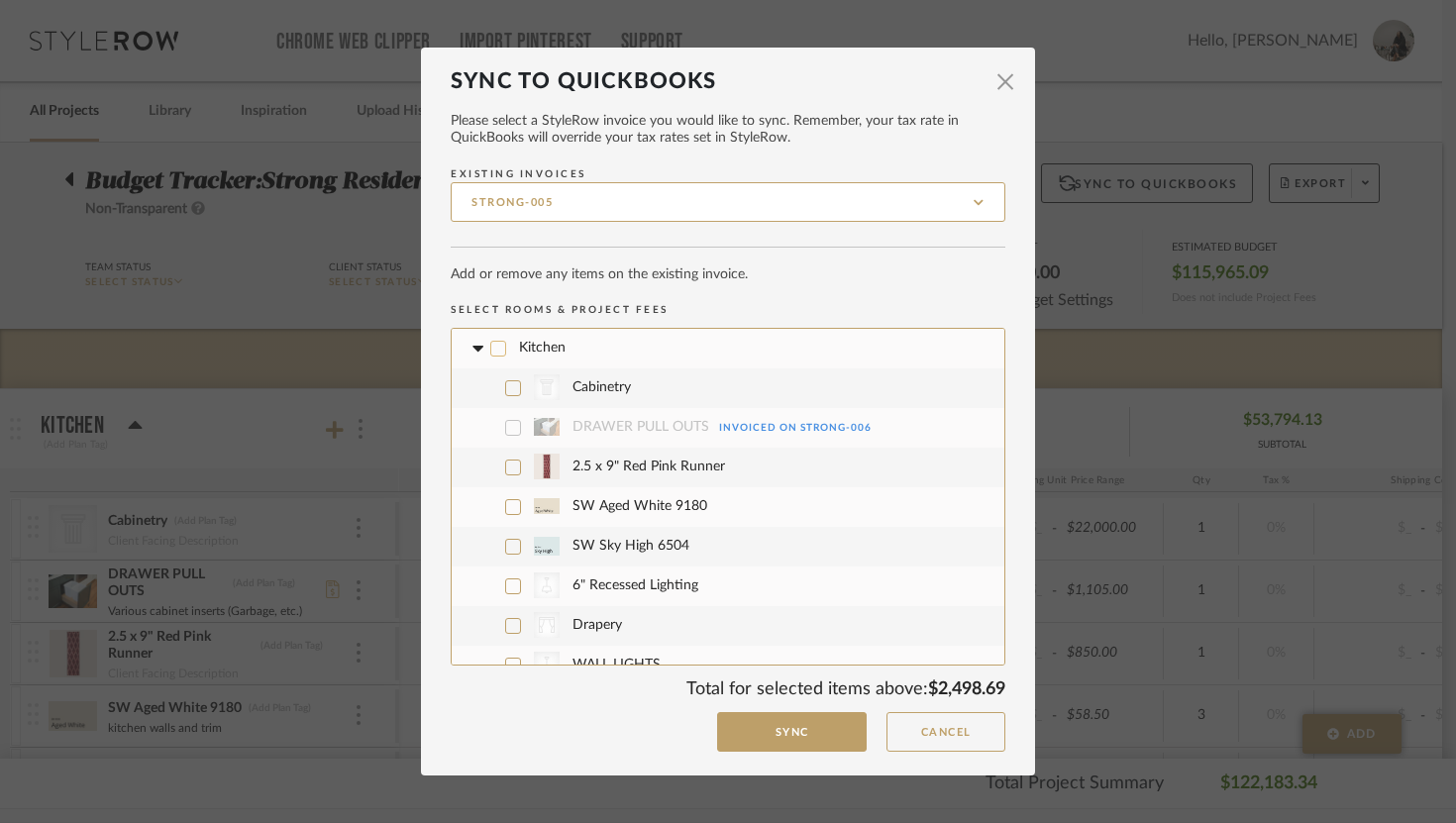 click 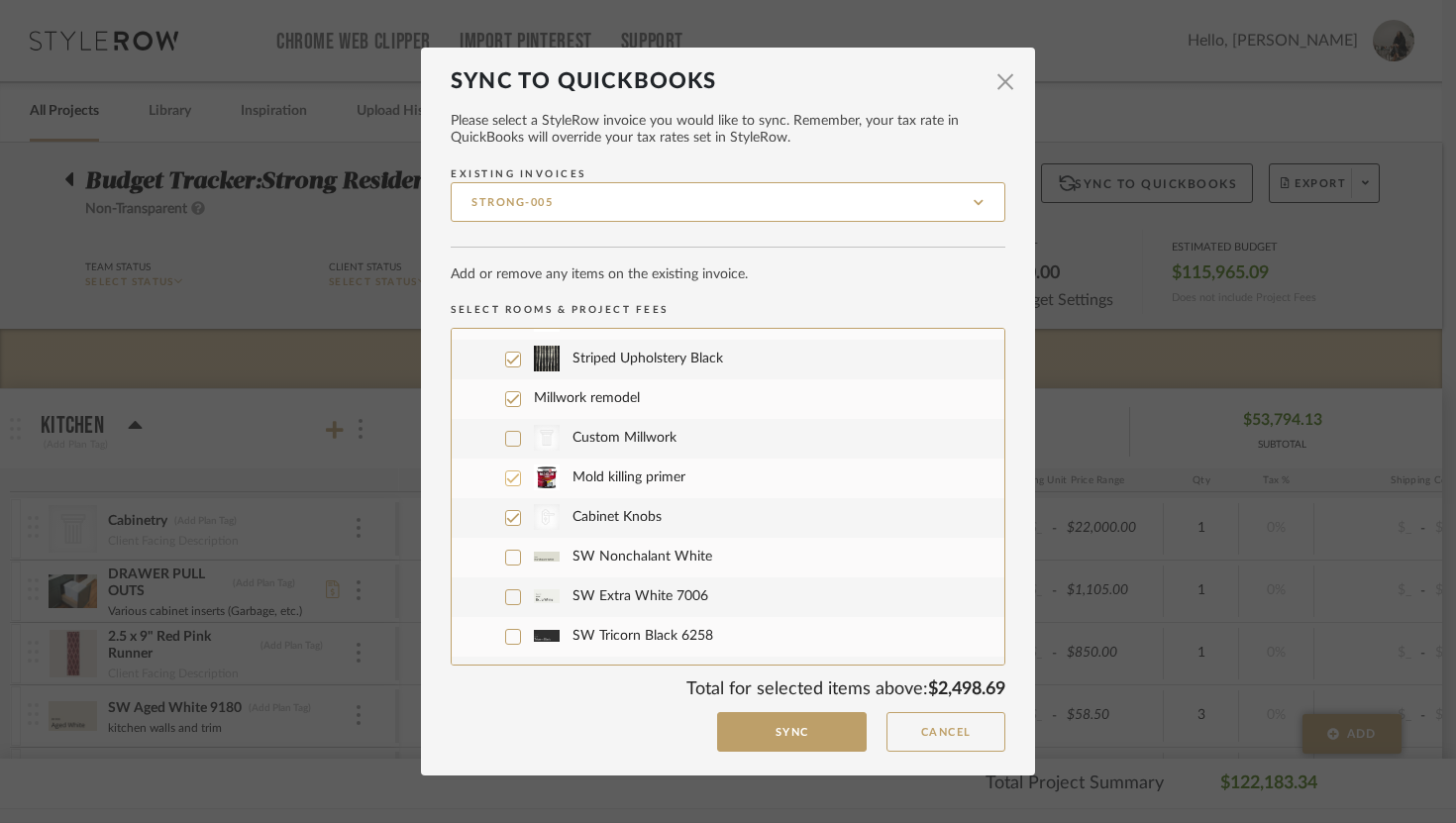 scroll, scrollTop: 69, scrollLeft: 0, axis: vertical 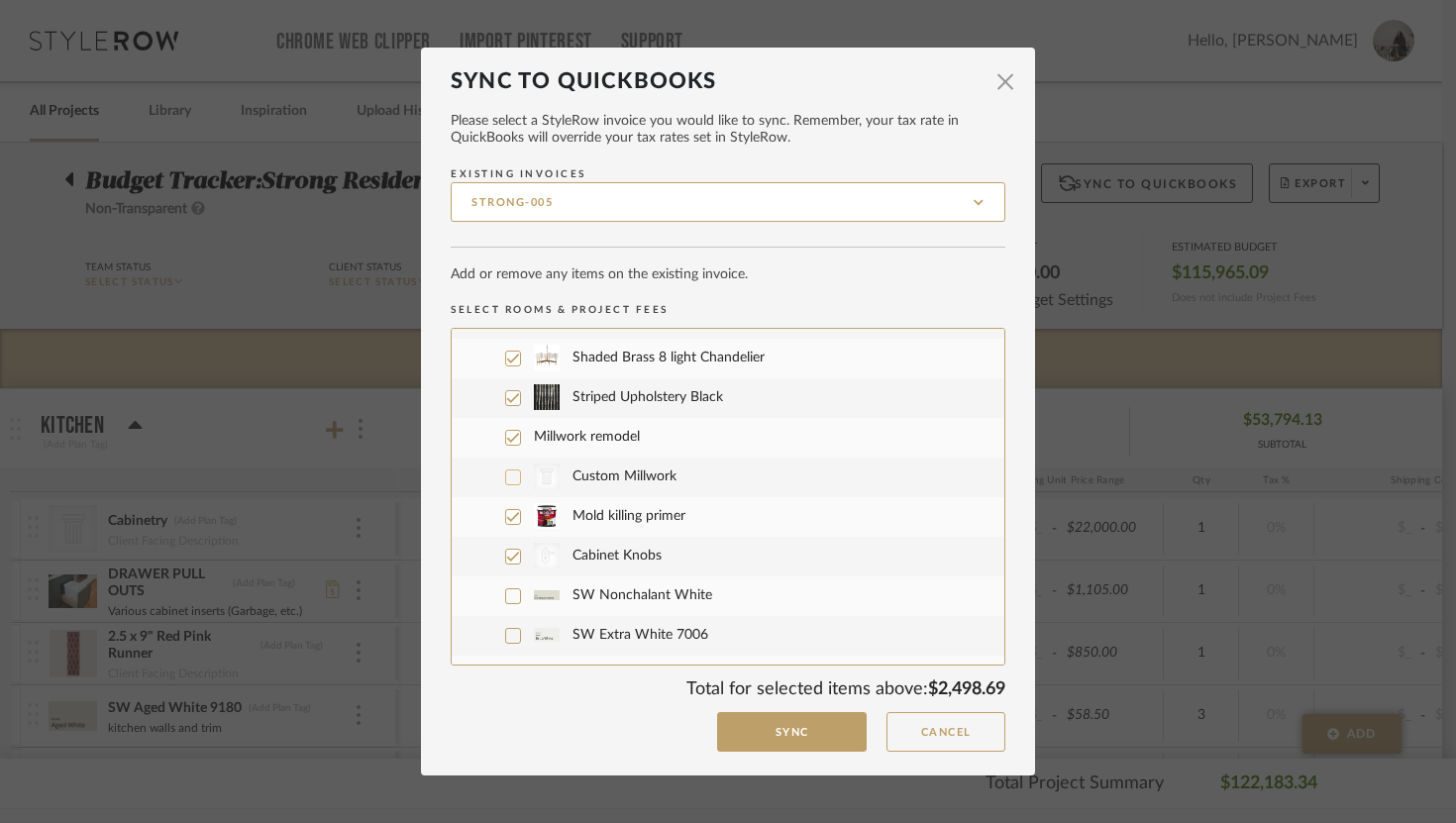 click 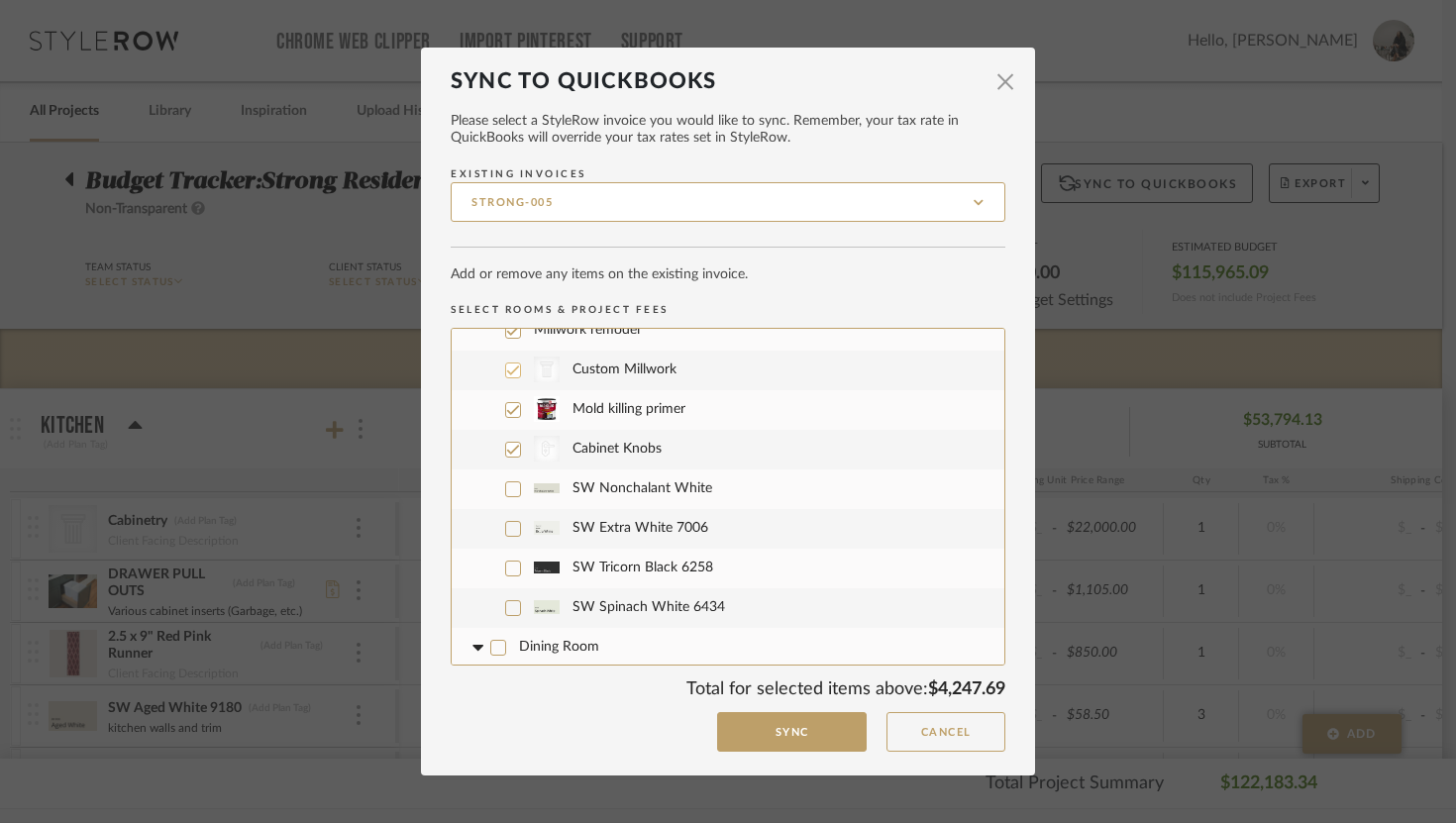 scroll, scrollTop: 183, scrollLeft: 0, axis: vertical 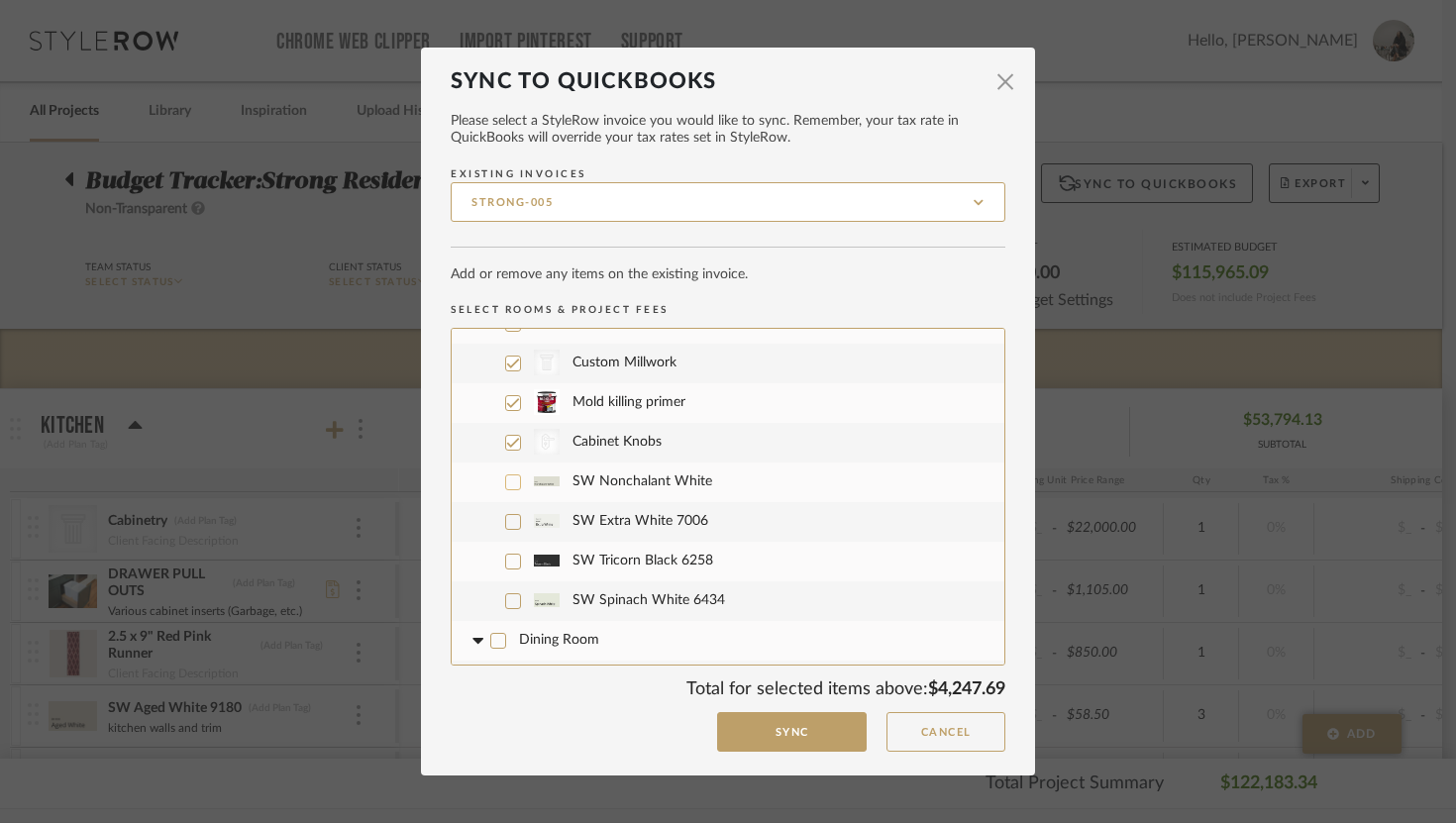 click 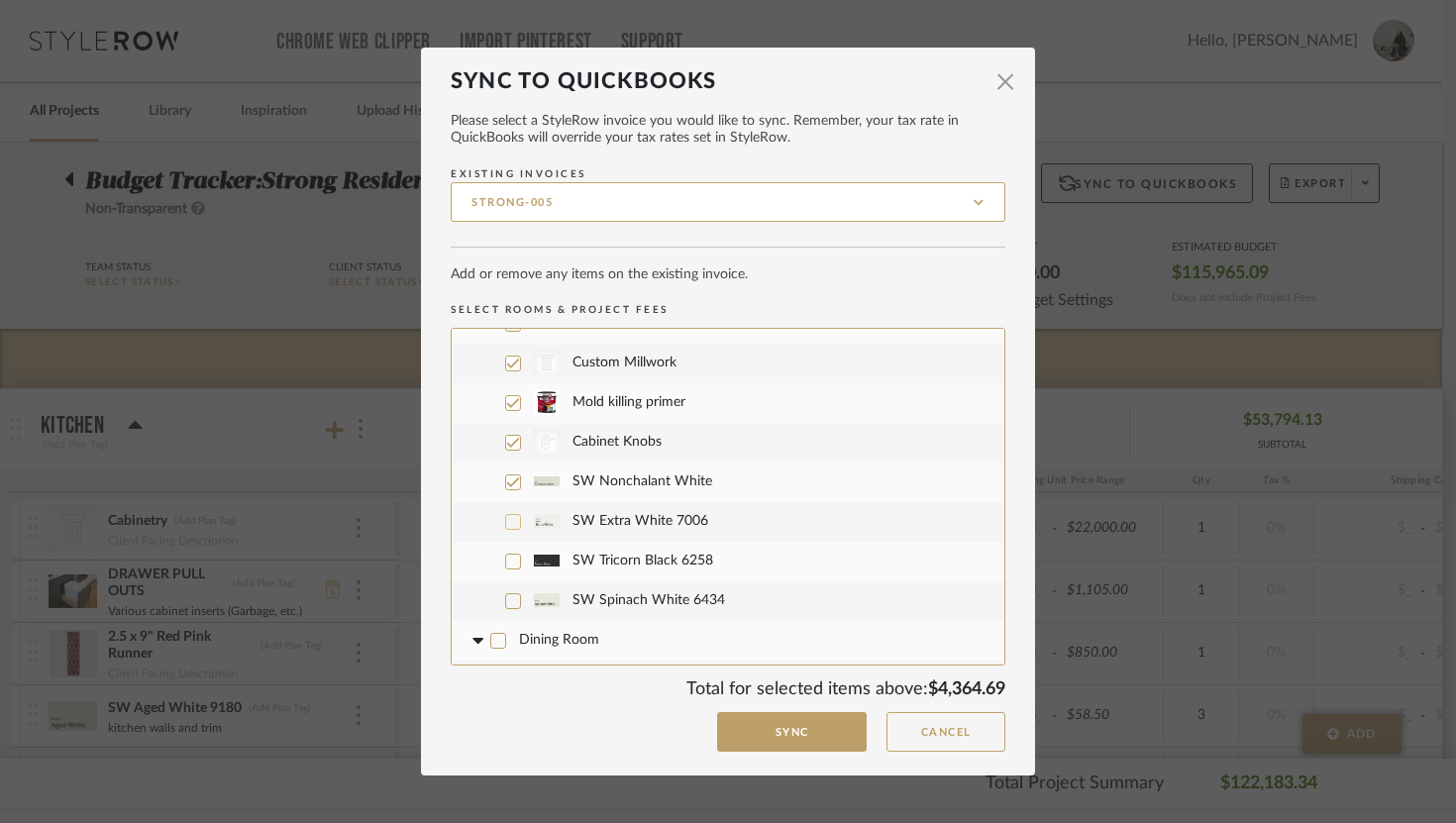 click 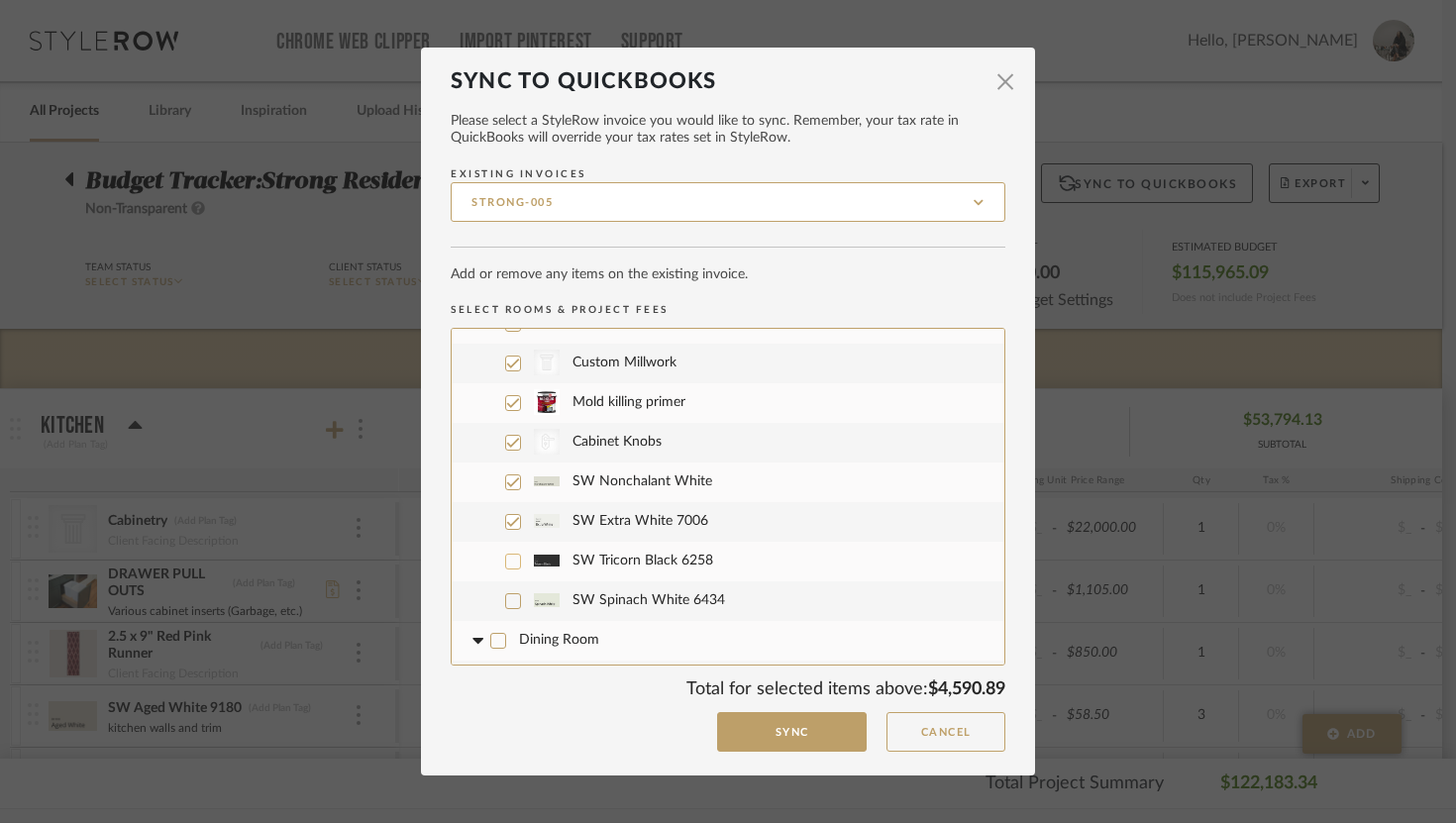 click 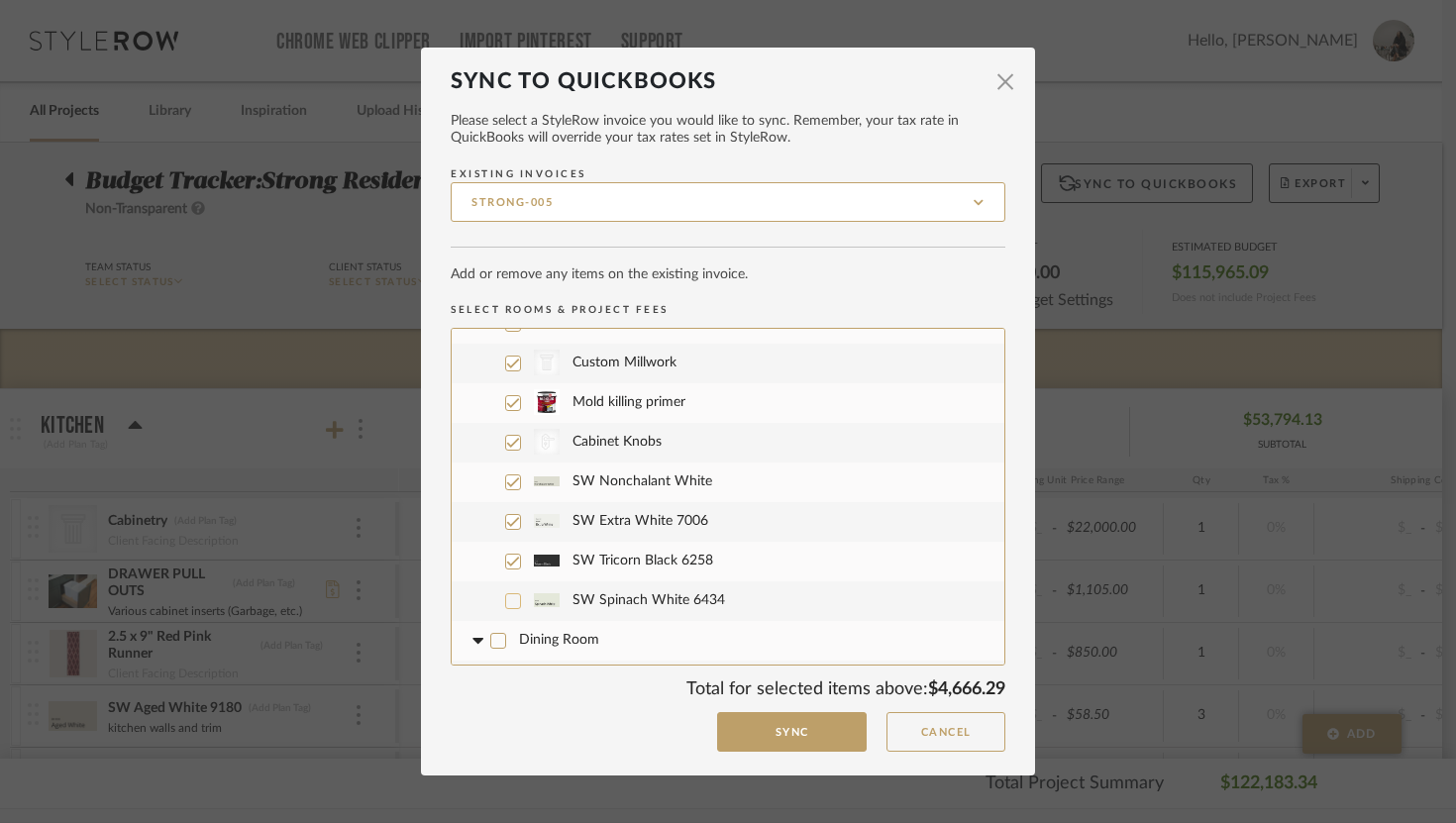 click 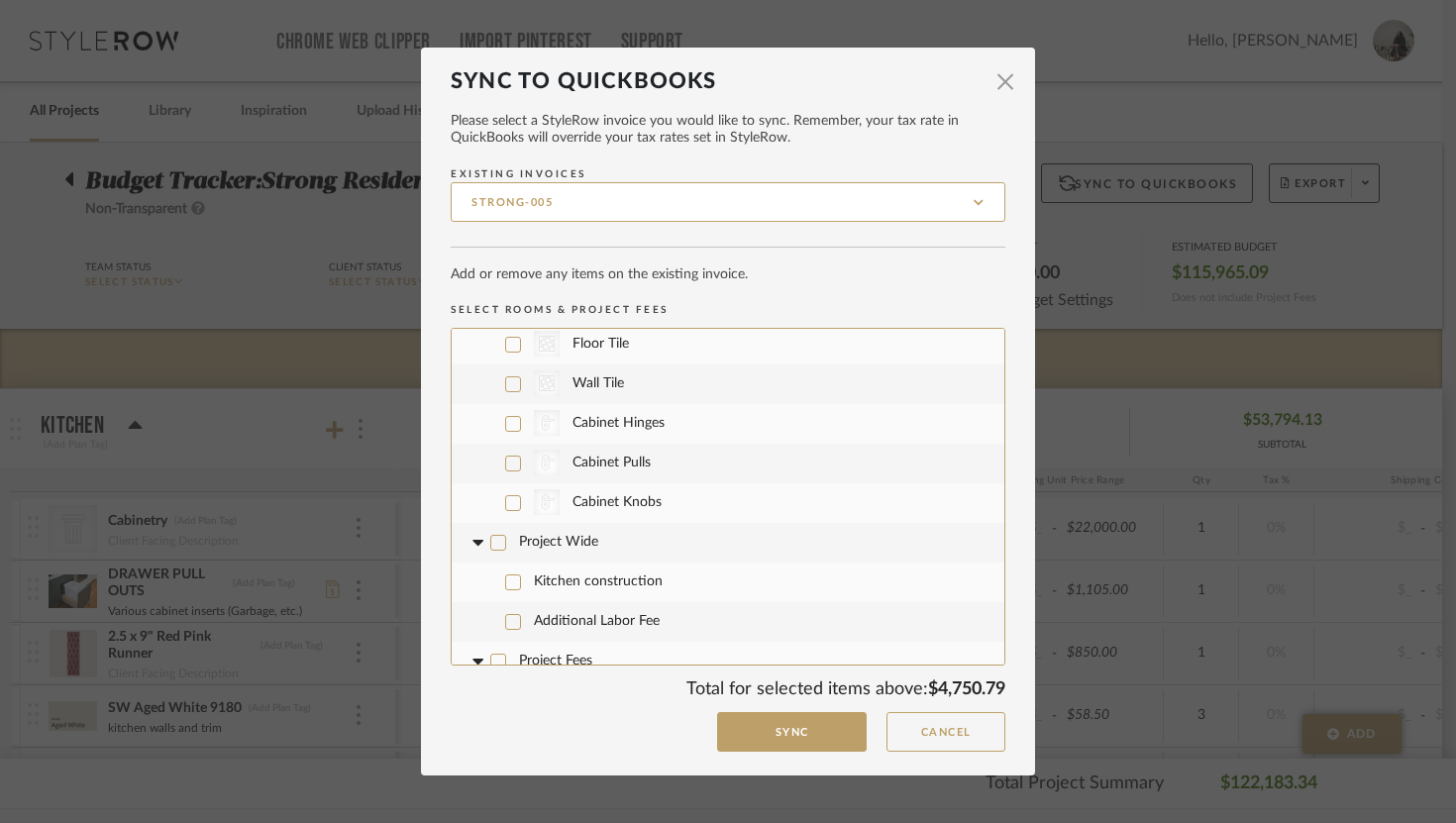 scroll, scrollTop: 1249, scrollLeft: 0, axis: vertical 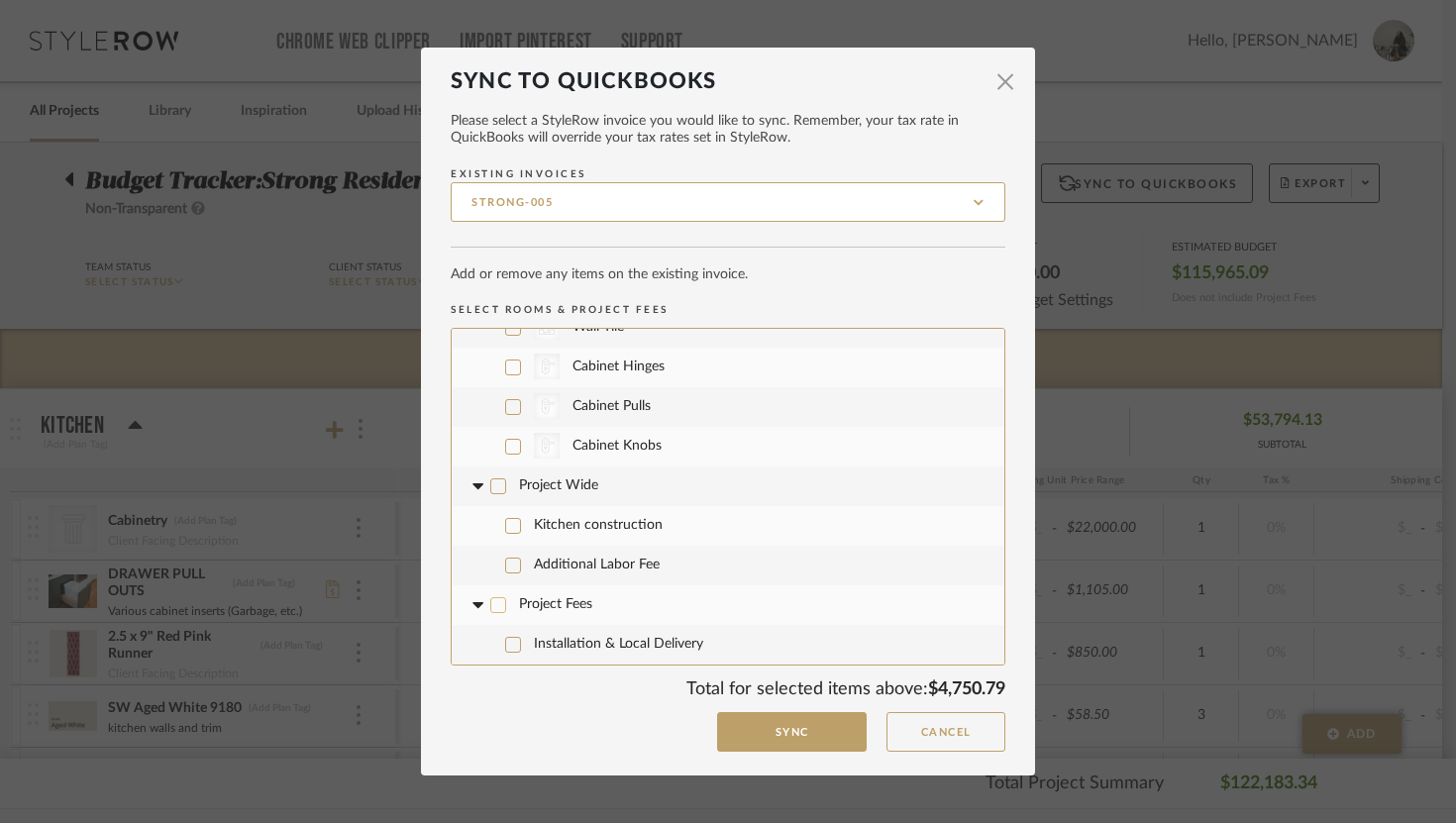 click 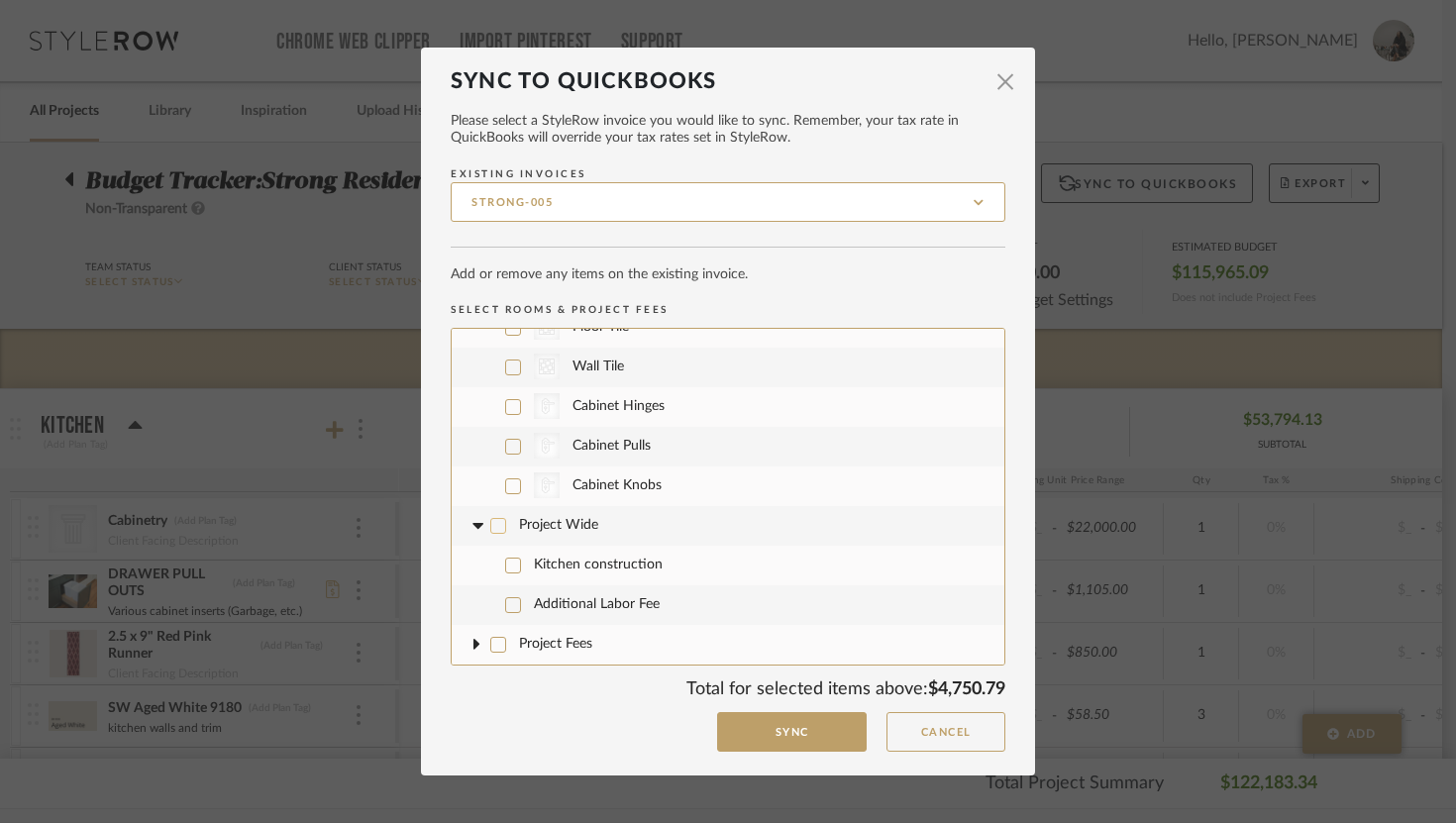 click 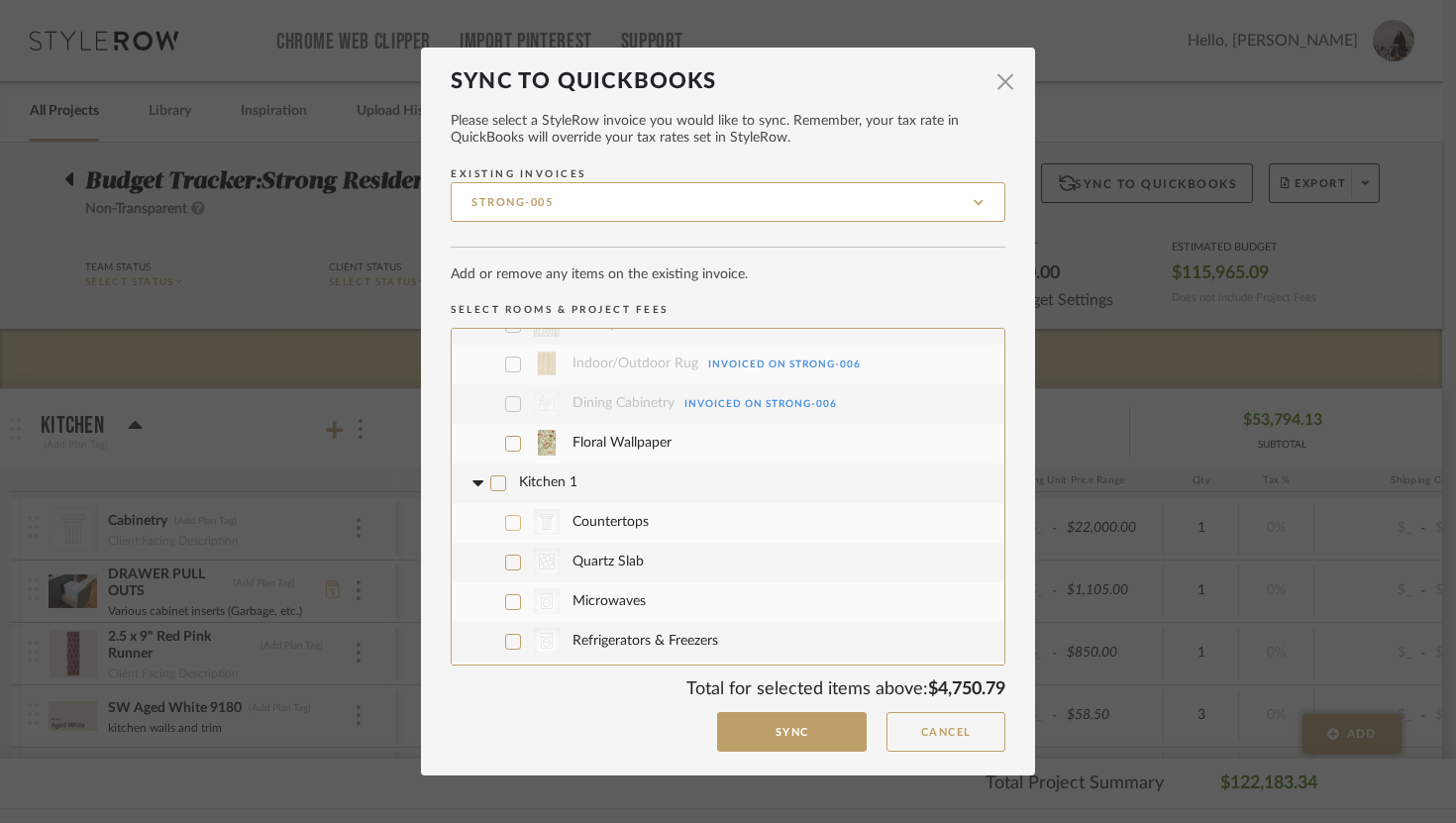 scroll, scrollTop: 829, scrollLeft: 0, axis: vertical 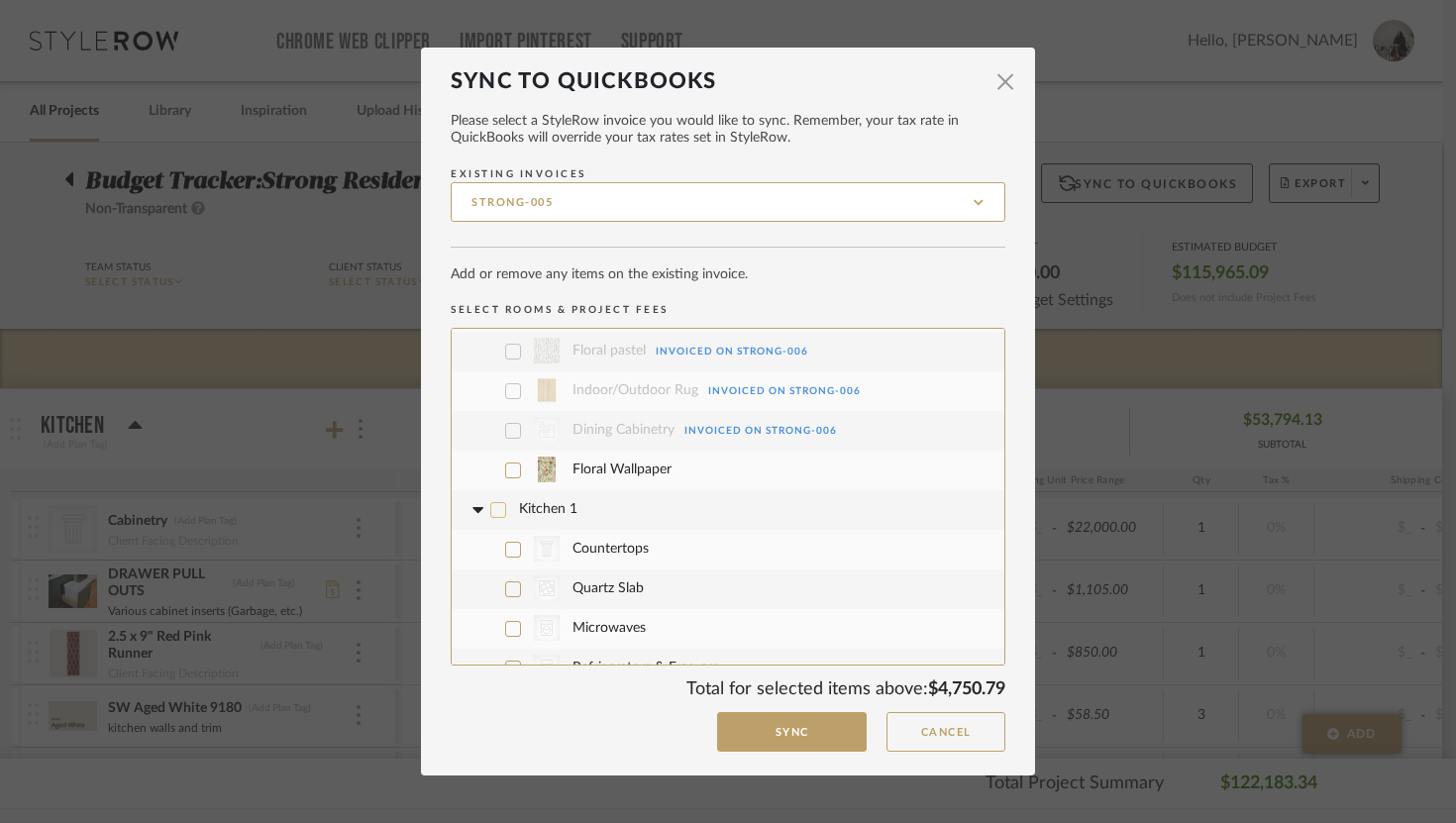 click 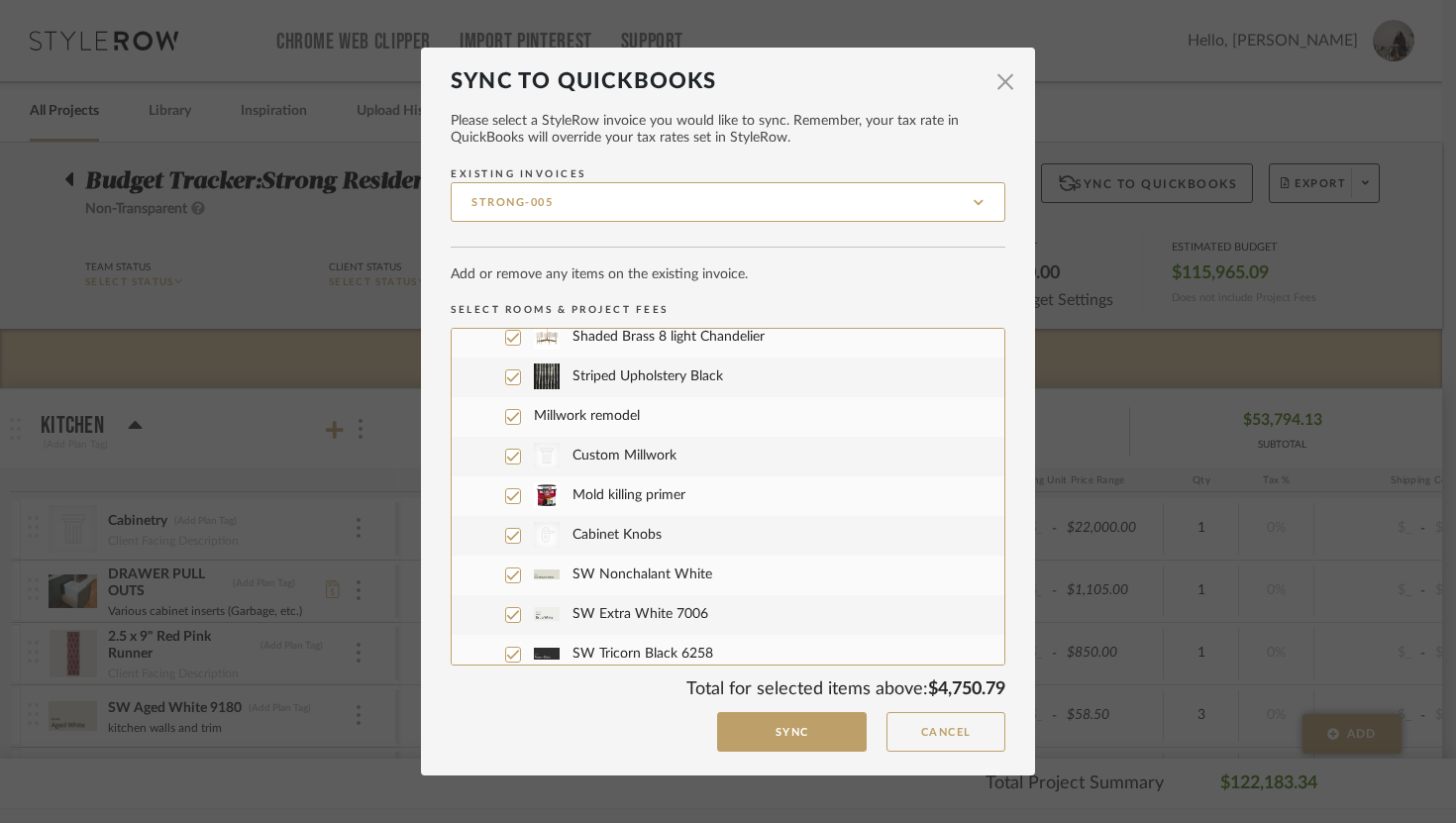 scroll, scrollTop: 0, scrollLeft: 0, axis: both 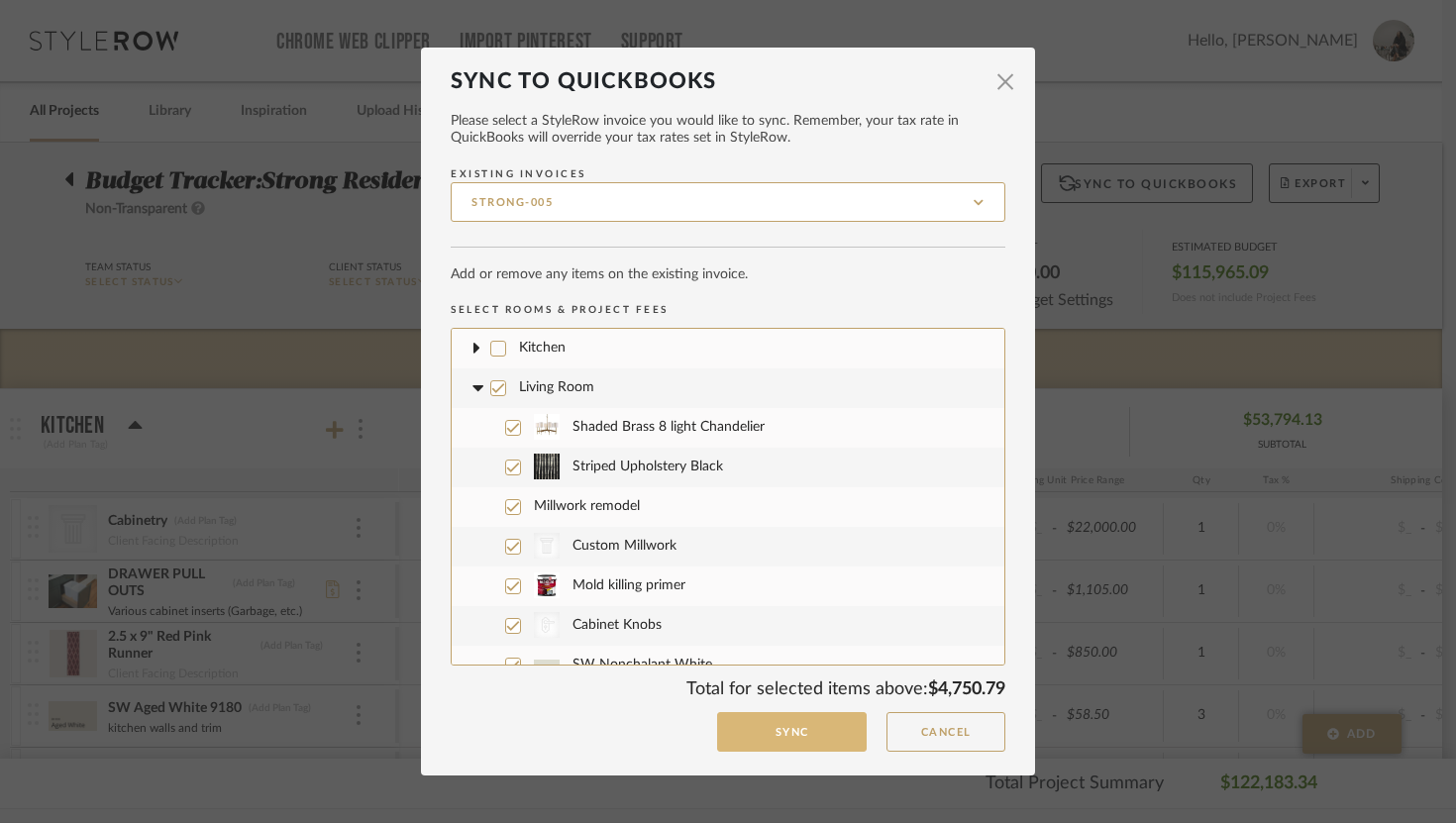 click on "Sync" 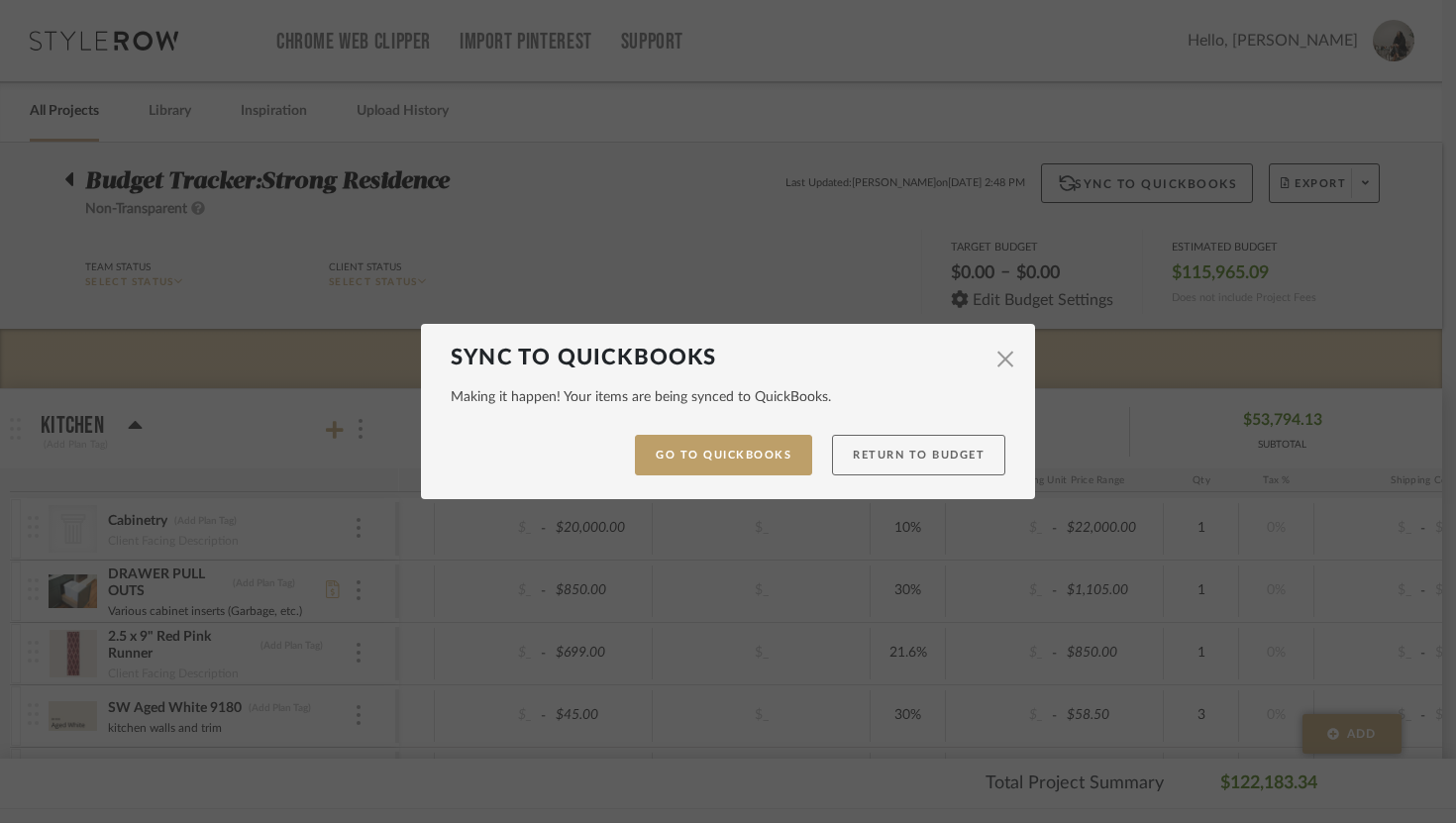 click on "Return to Budget" 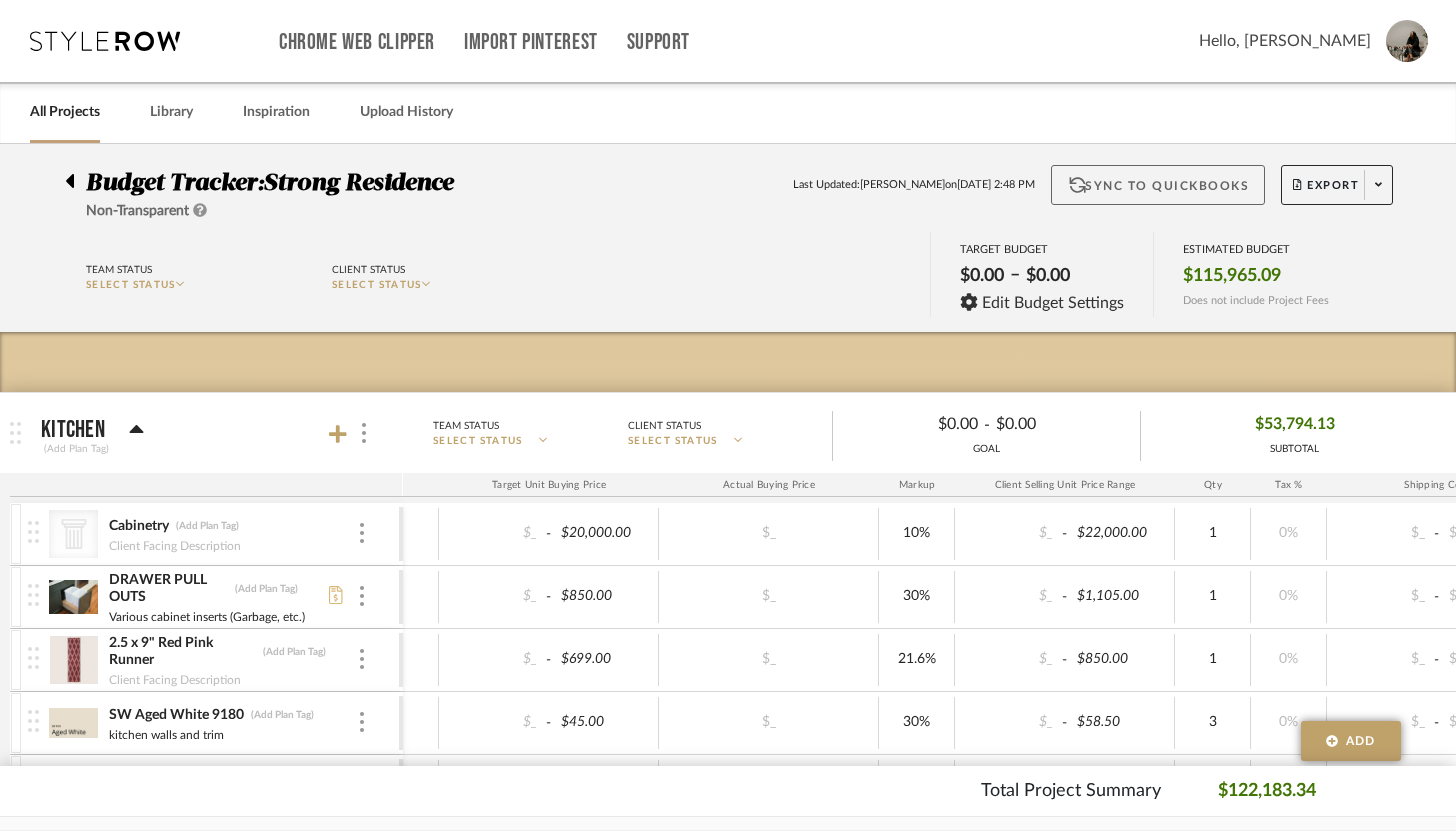 click on "Sync to QuickBooks" 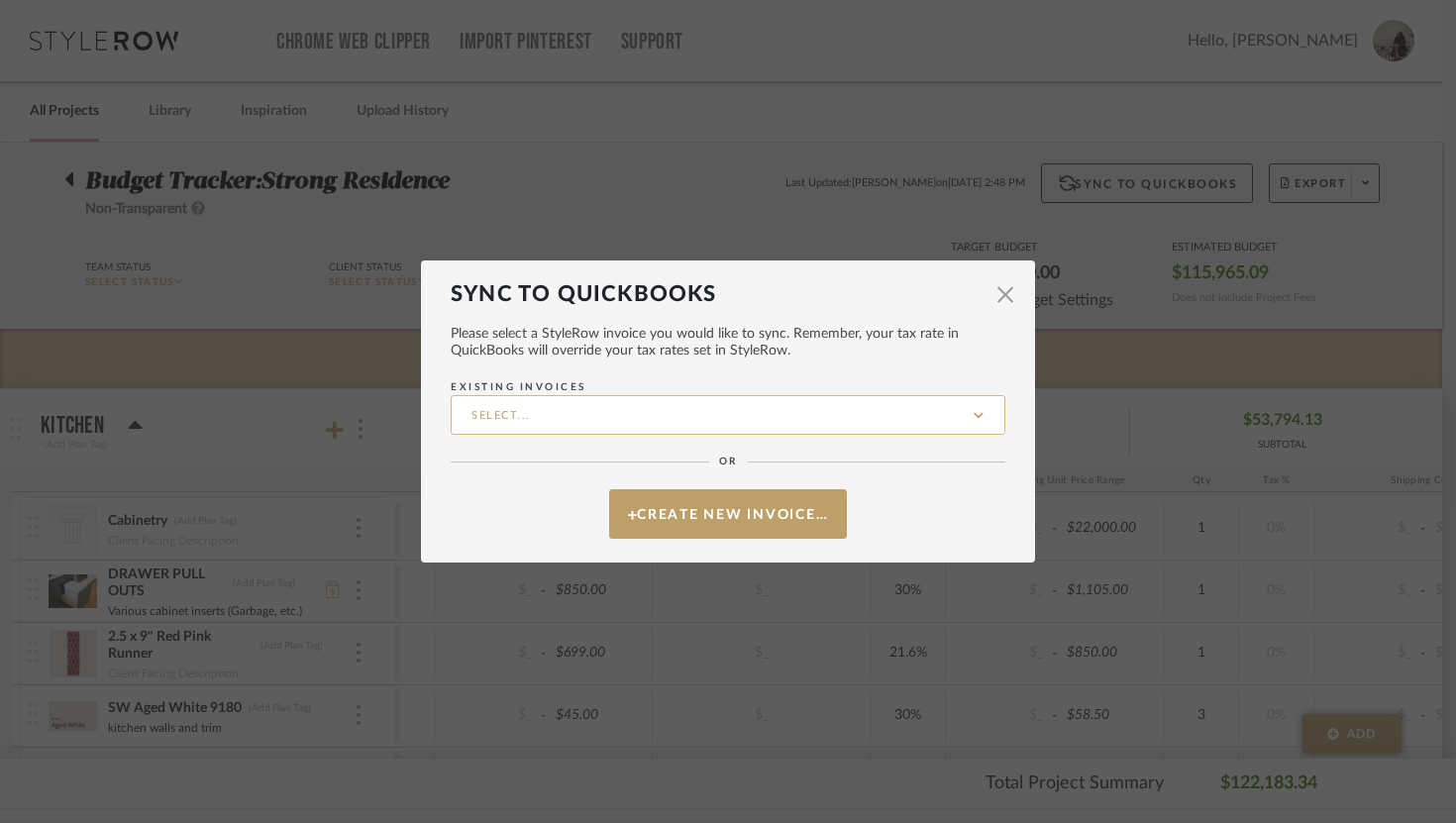 click on "Existing Invoices" at bounding box center (728, 415) 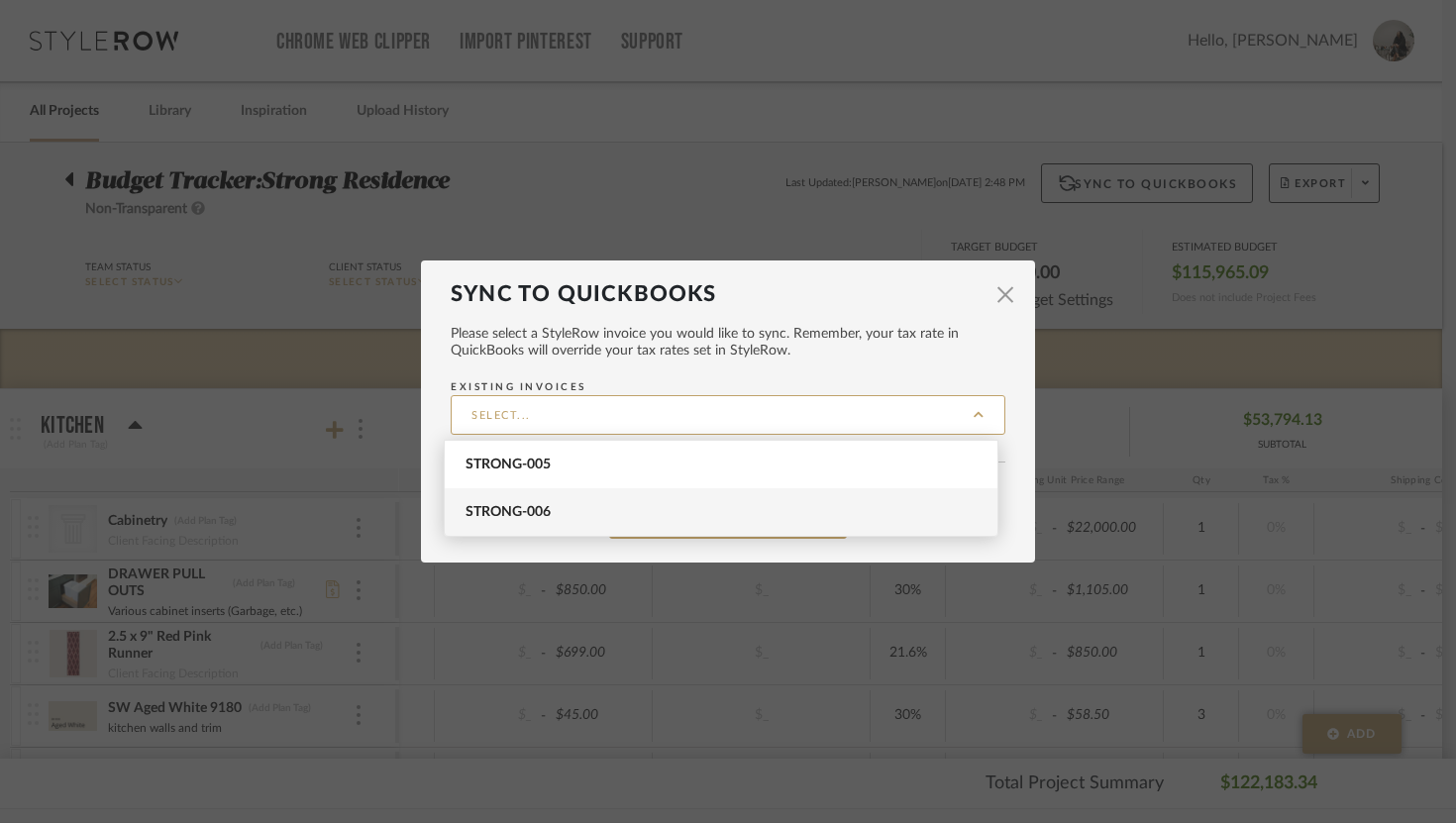 click on "STRONG-006" at bounding box center (723, 512) 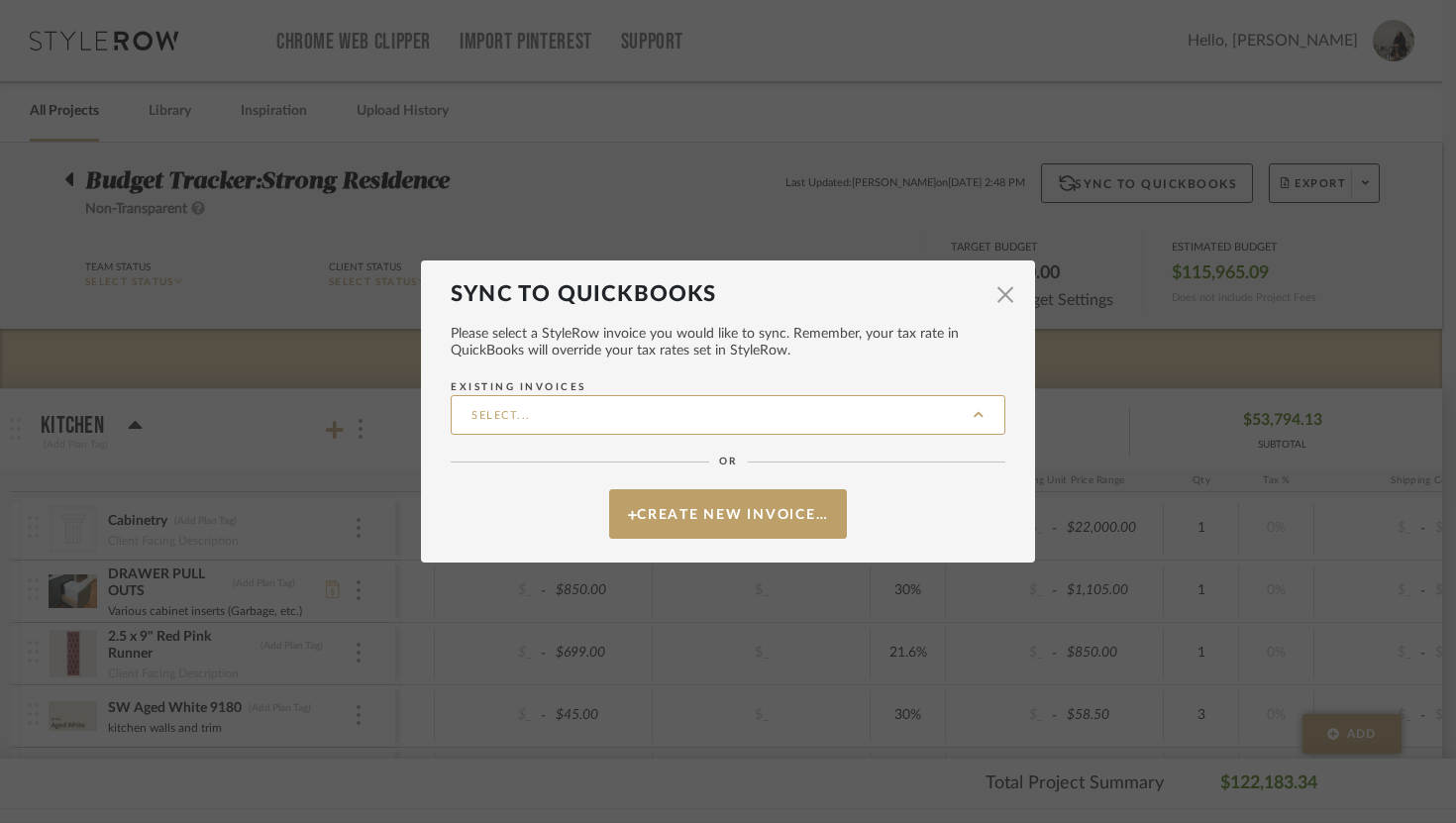 type on "STRONG-006" 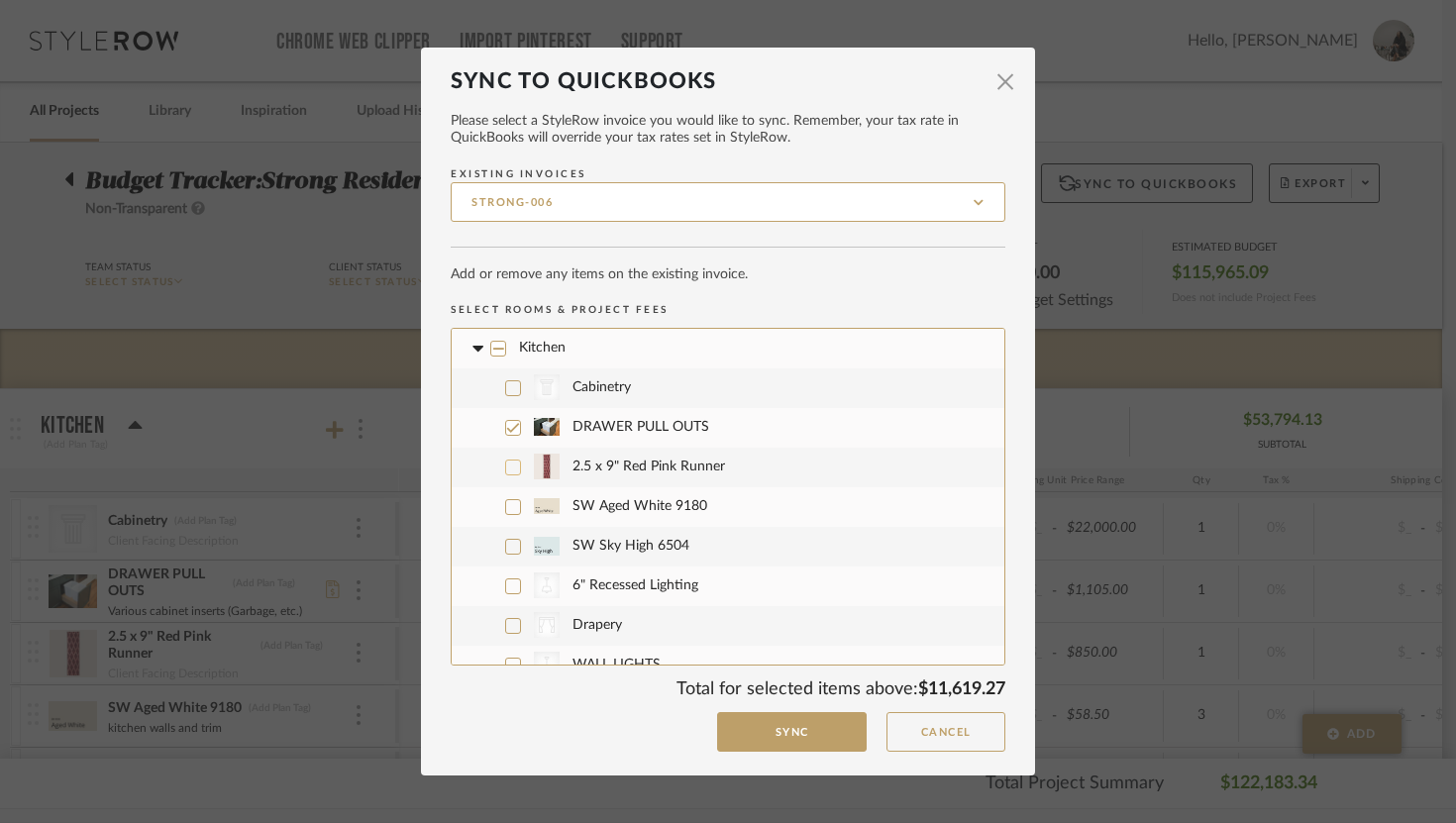 click 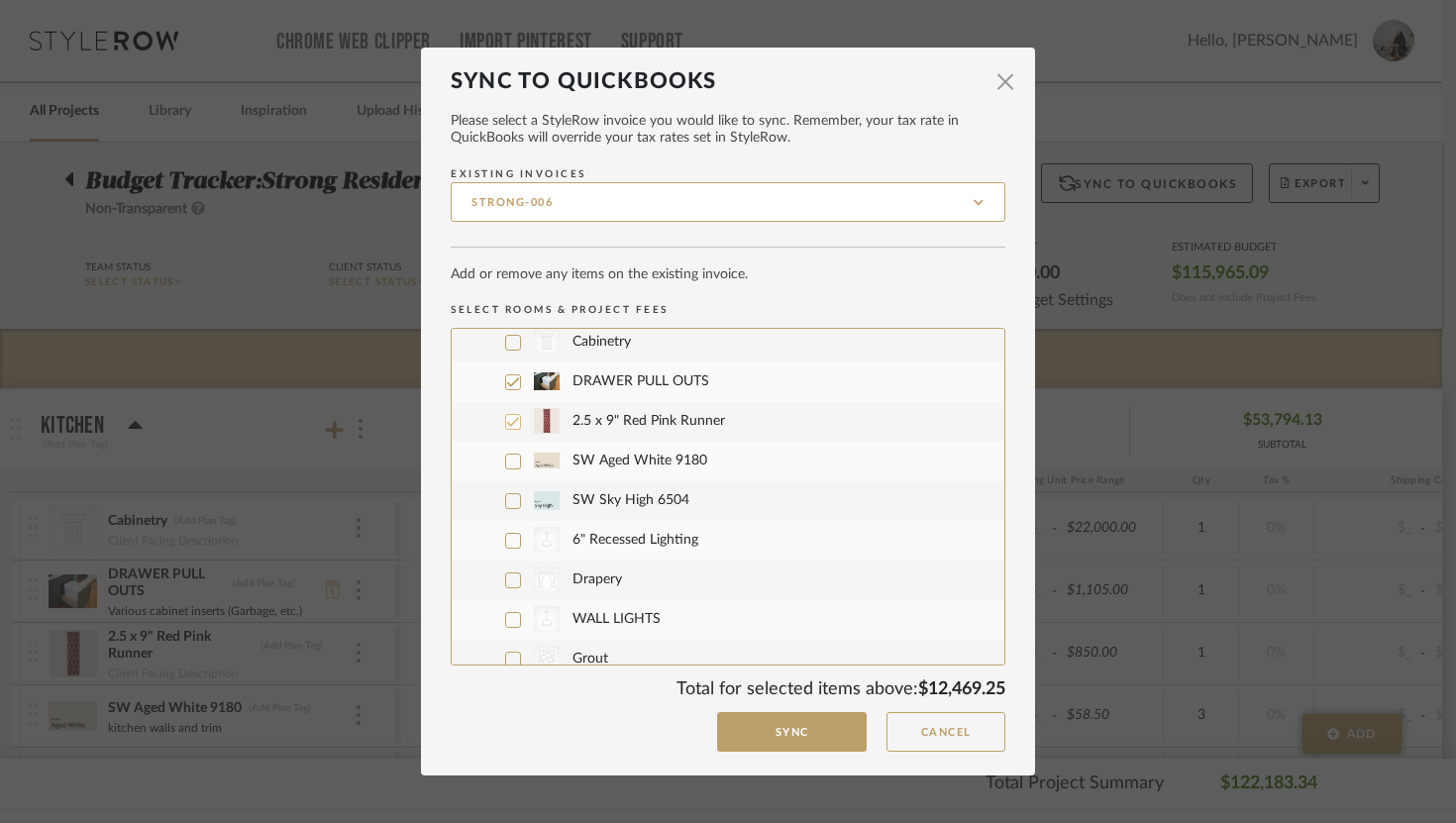 scroll, scrollTop: 51, scrollLeft: 0, axis: vertical 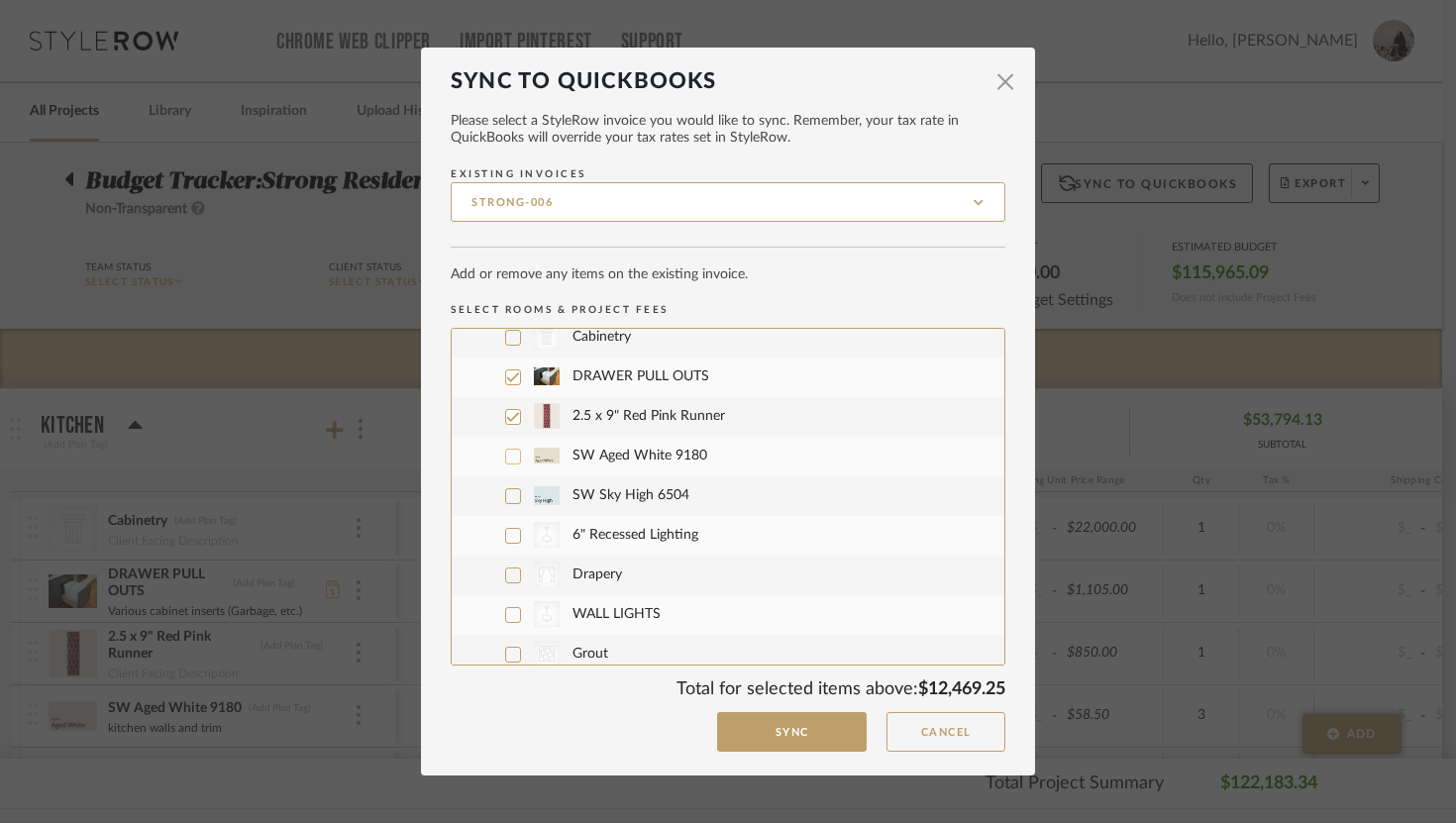 click 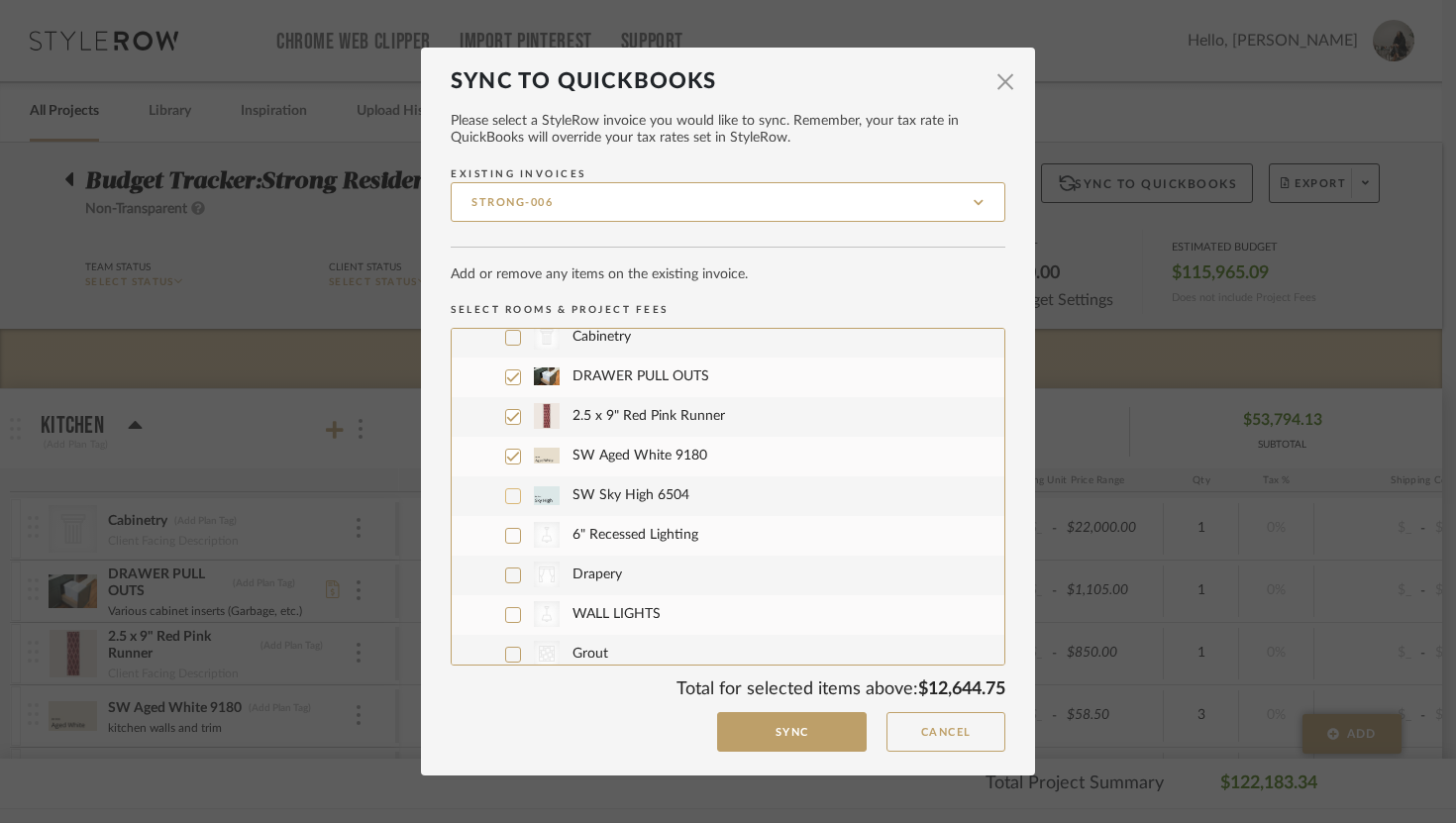click 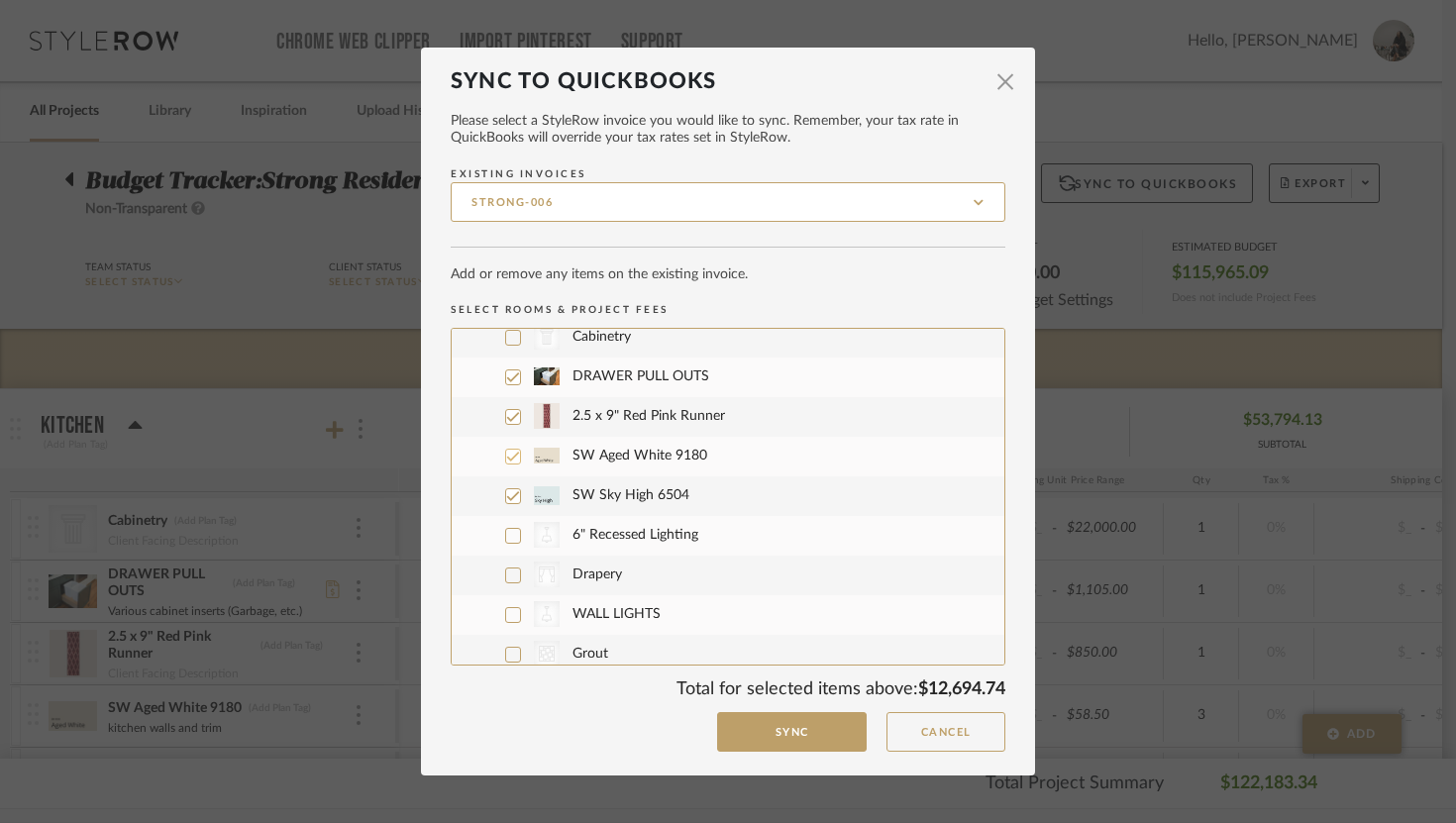 click 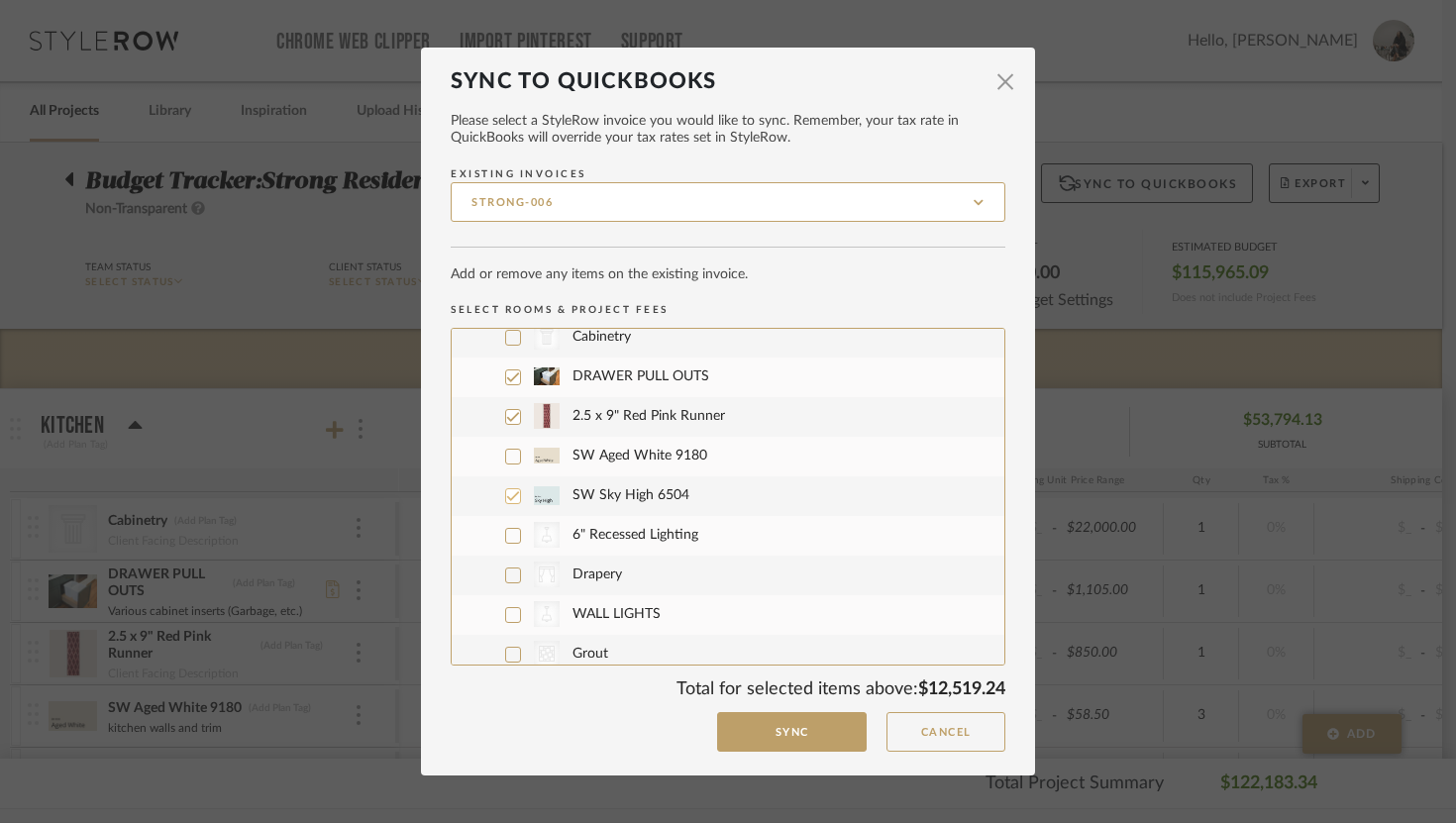 click 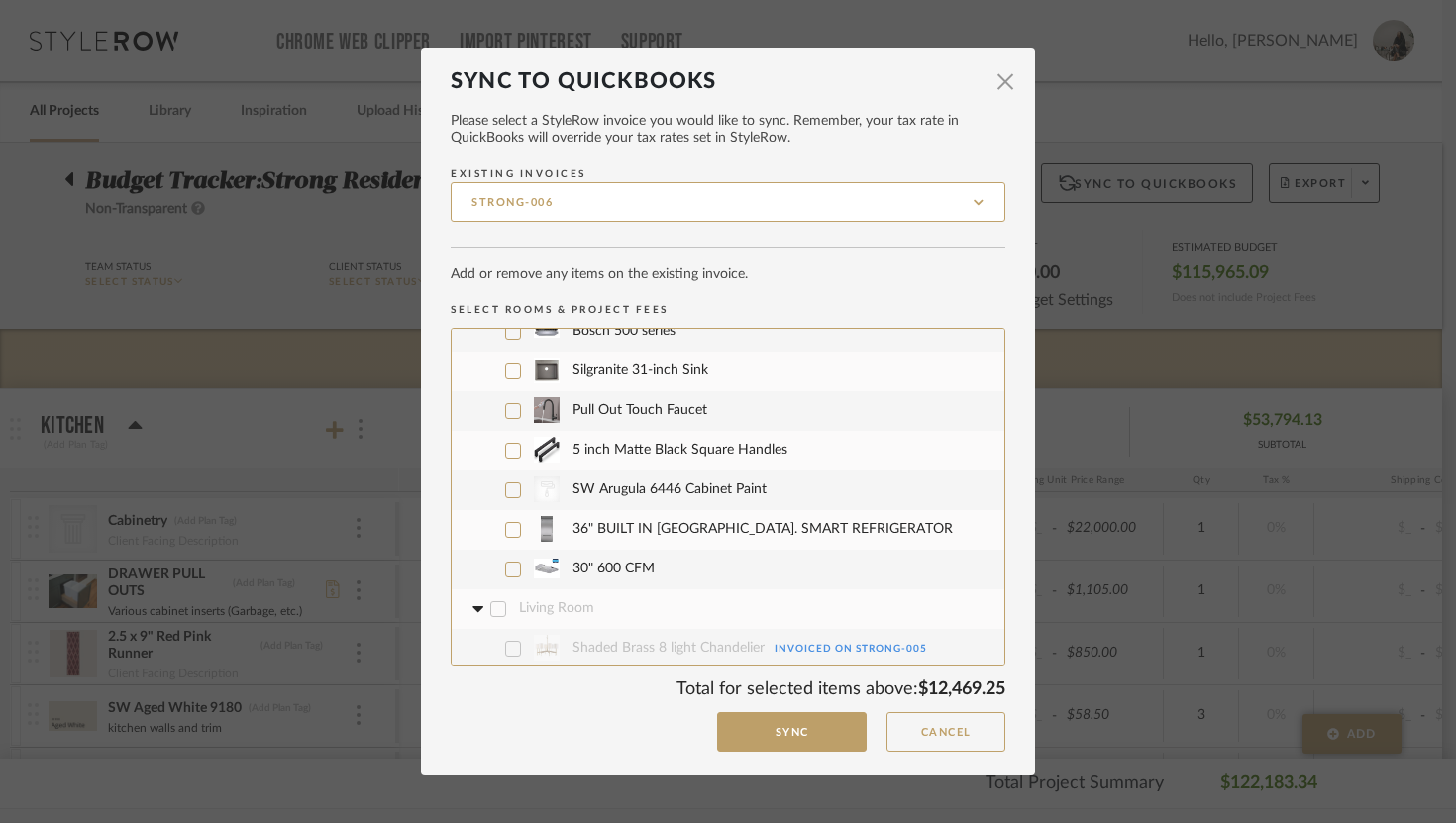 scroll, scrollTop: 618, scrollLeft: 0, axis: vertical 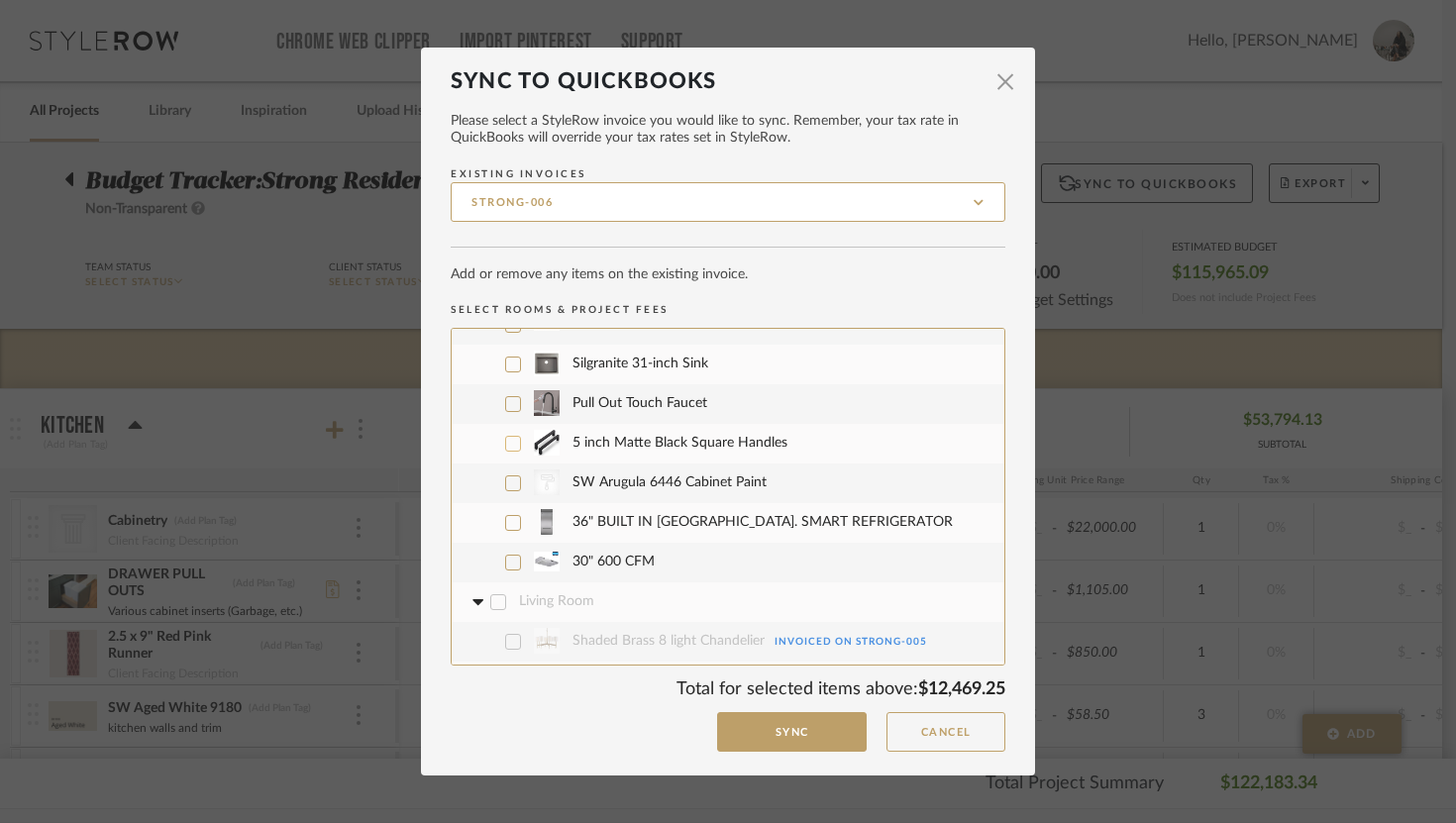 click 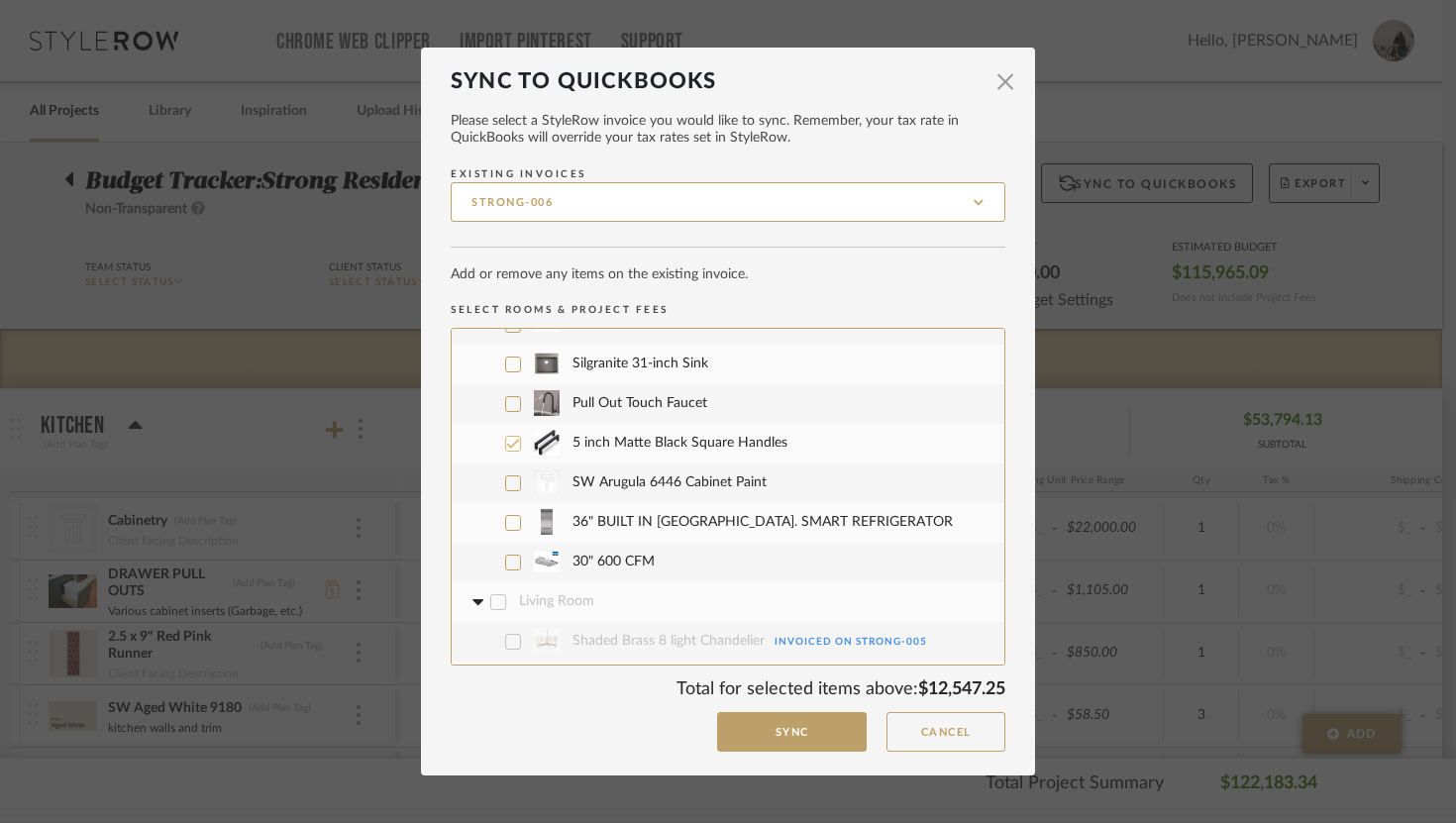 click 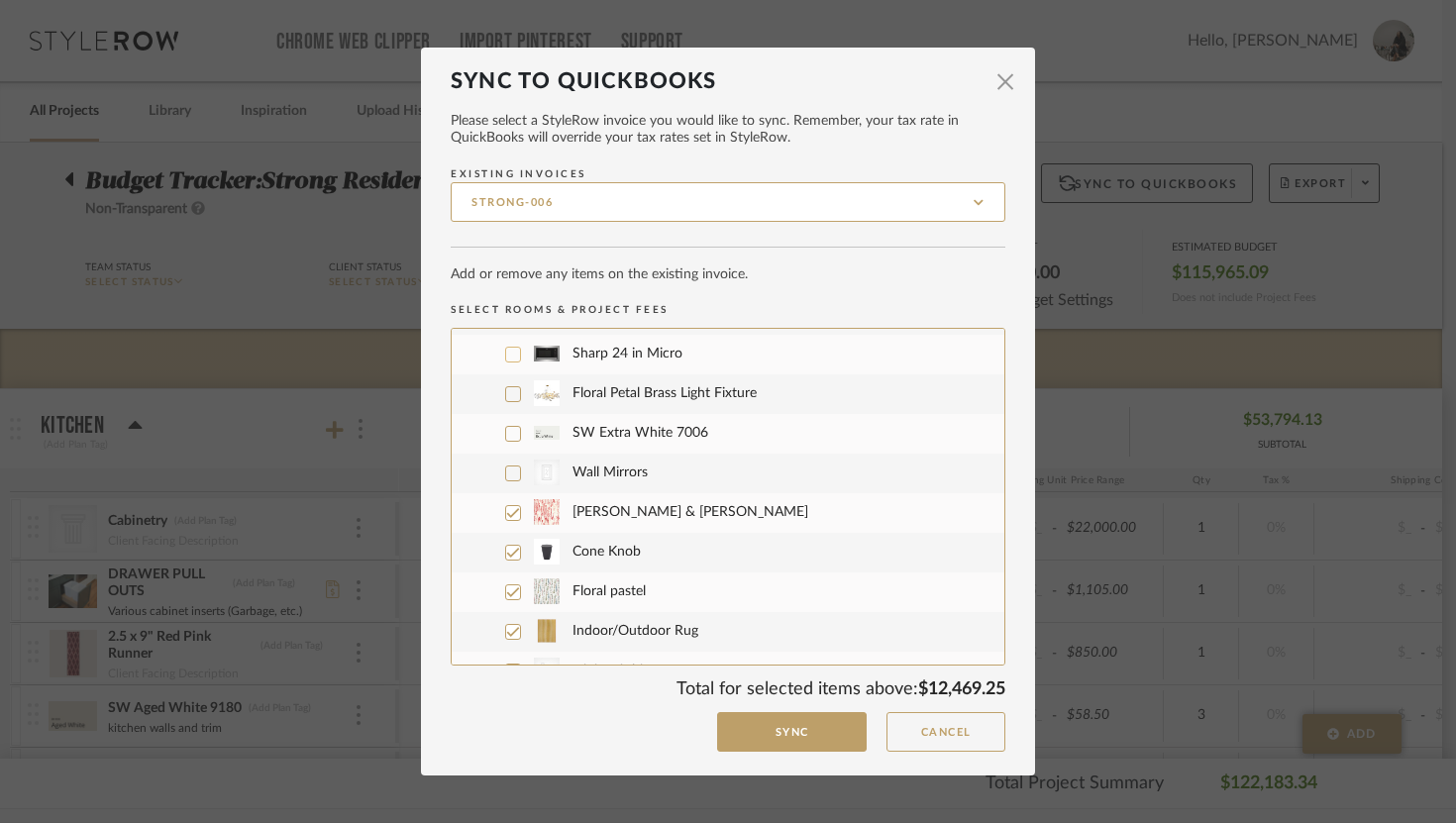 scroll, scrollTop: 1421, scrollLeft: 0, axis: vertical 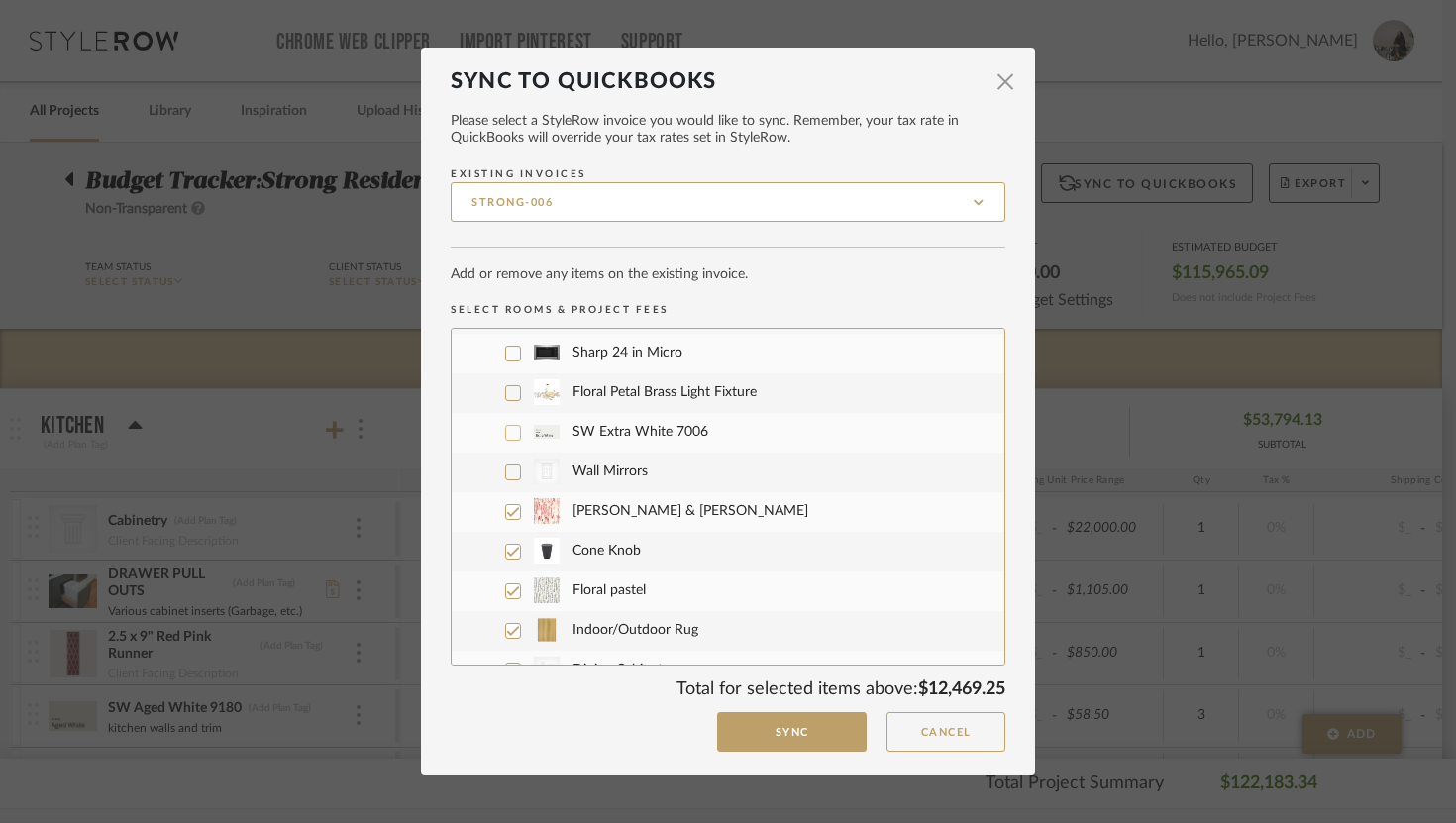 click 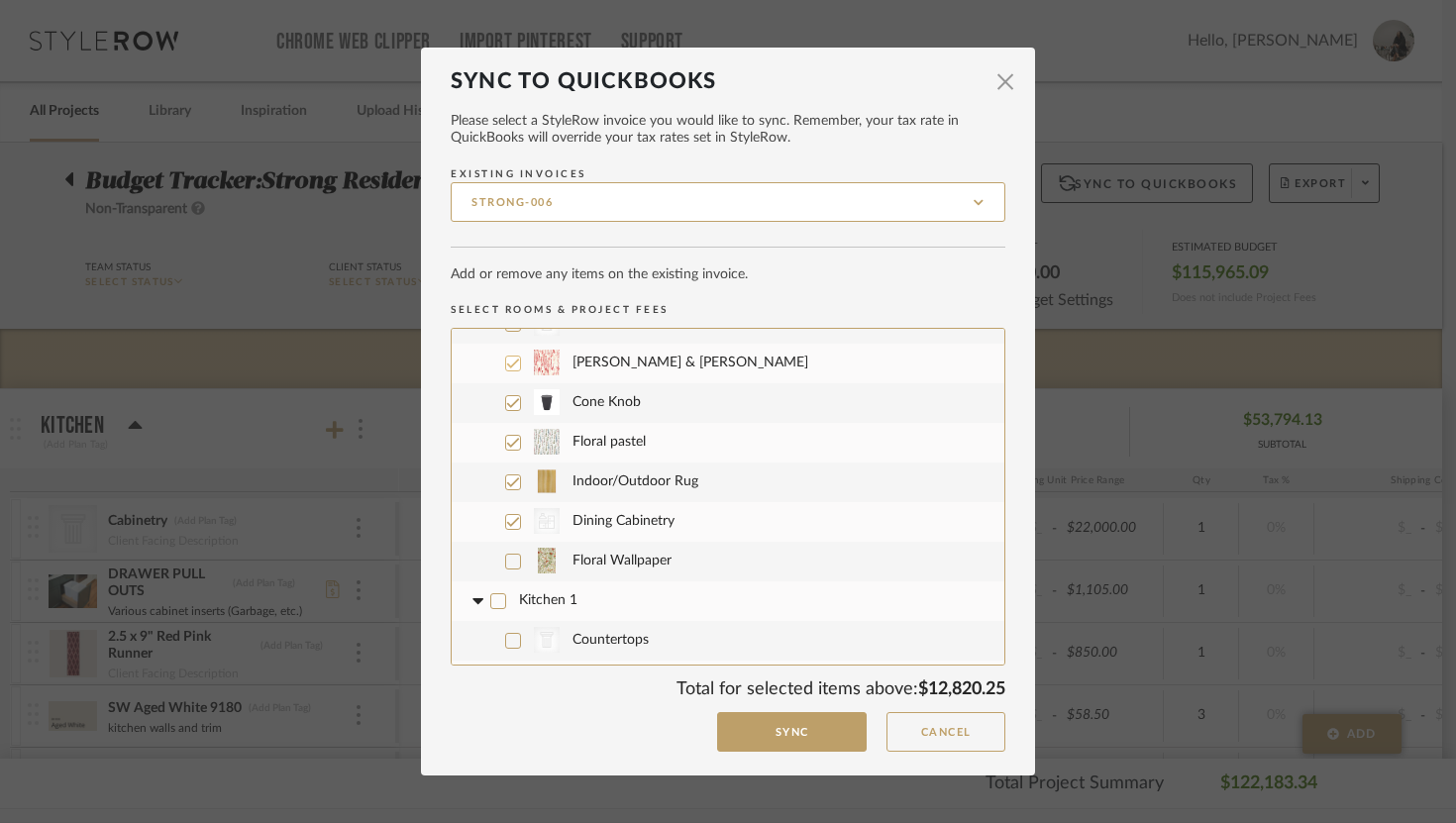 scroll, scrollTop: 1571, scrollLeft: 0, axis: vertical 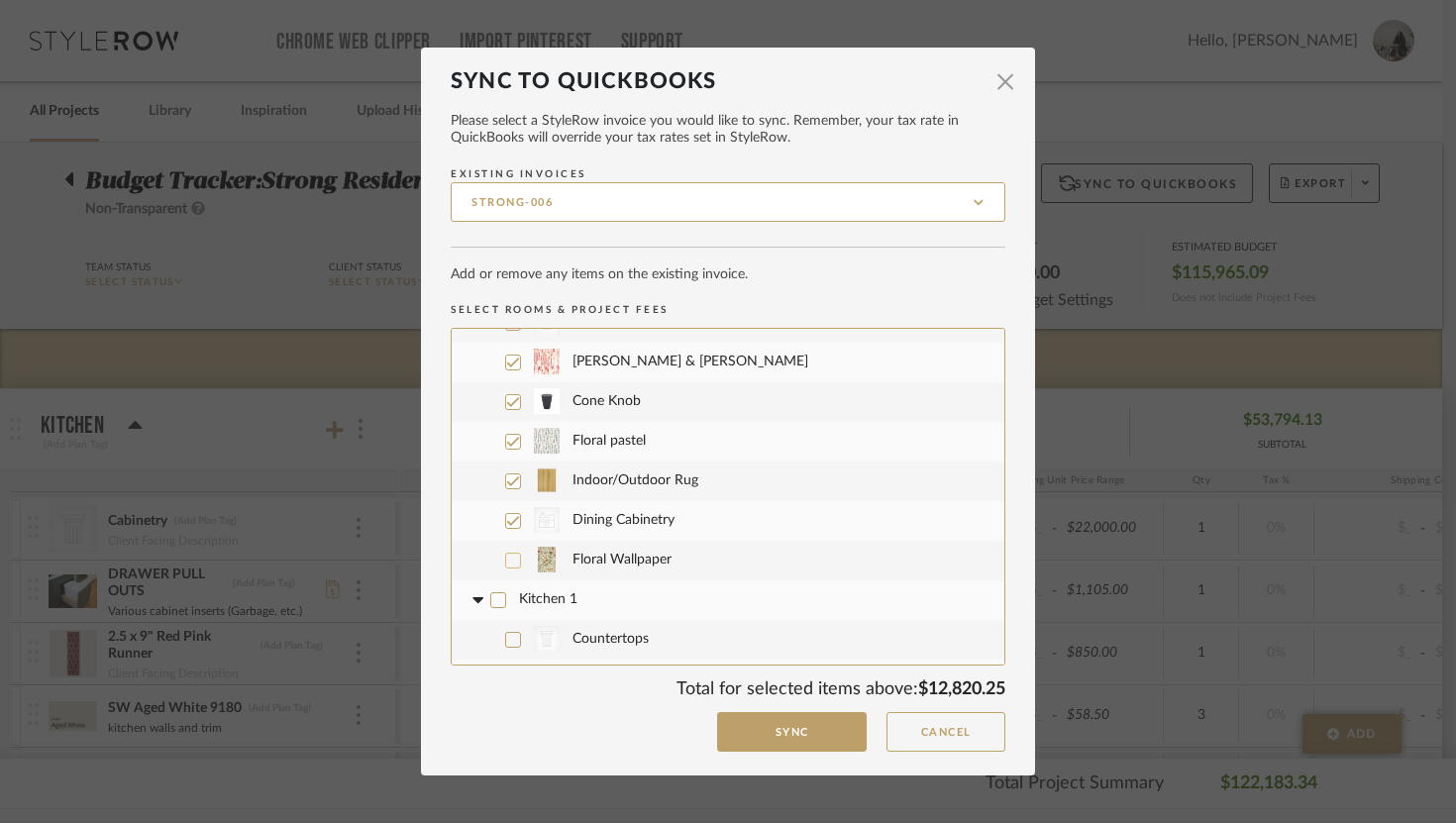 click 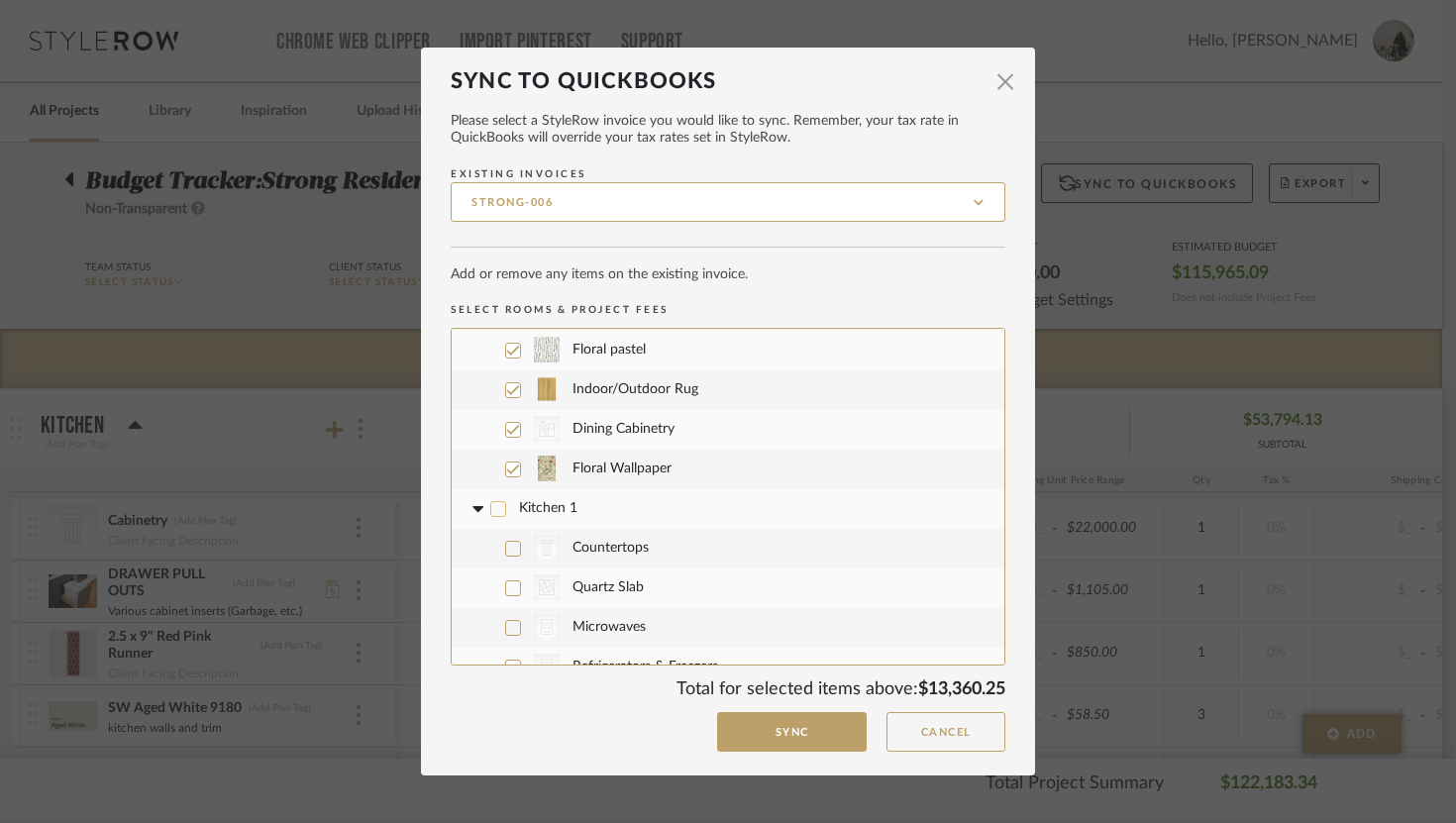 scroll, scrollTop: 1645, scrollLeft: 0, axis: vertical 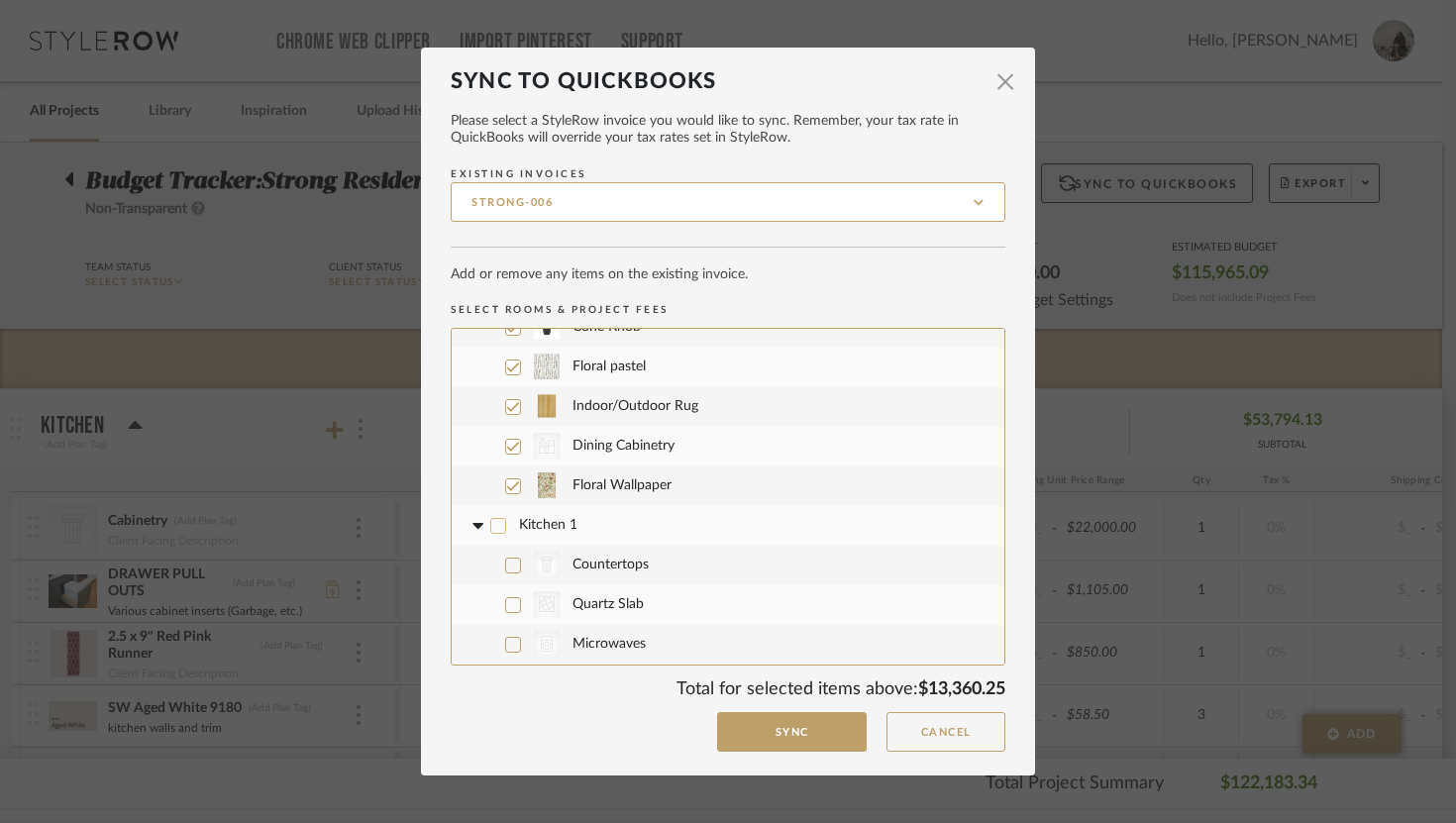 click 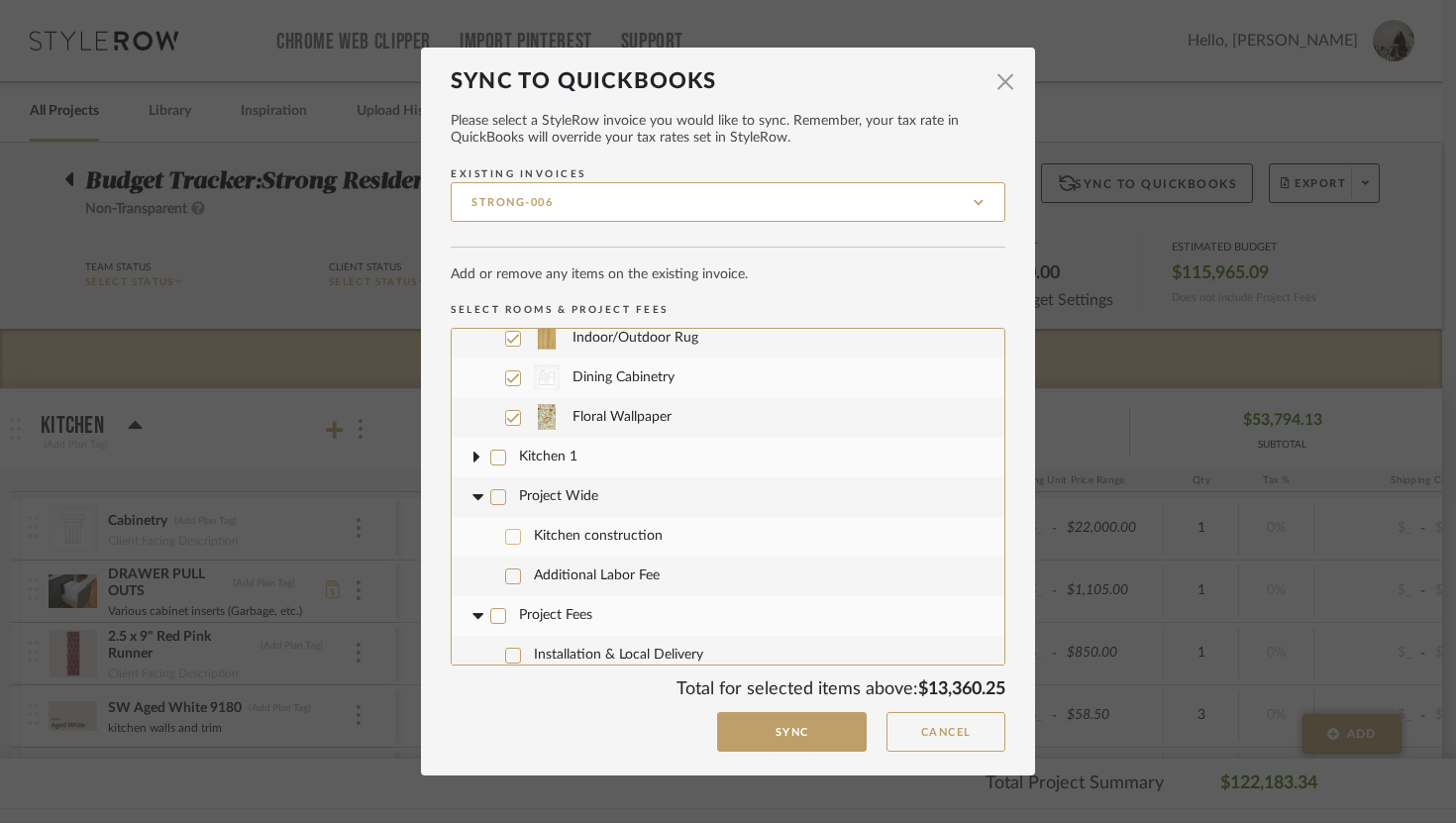 scroll, scrollTop: 1724, scrollLeft: 0, axis: vertical 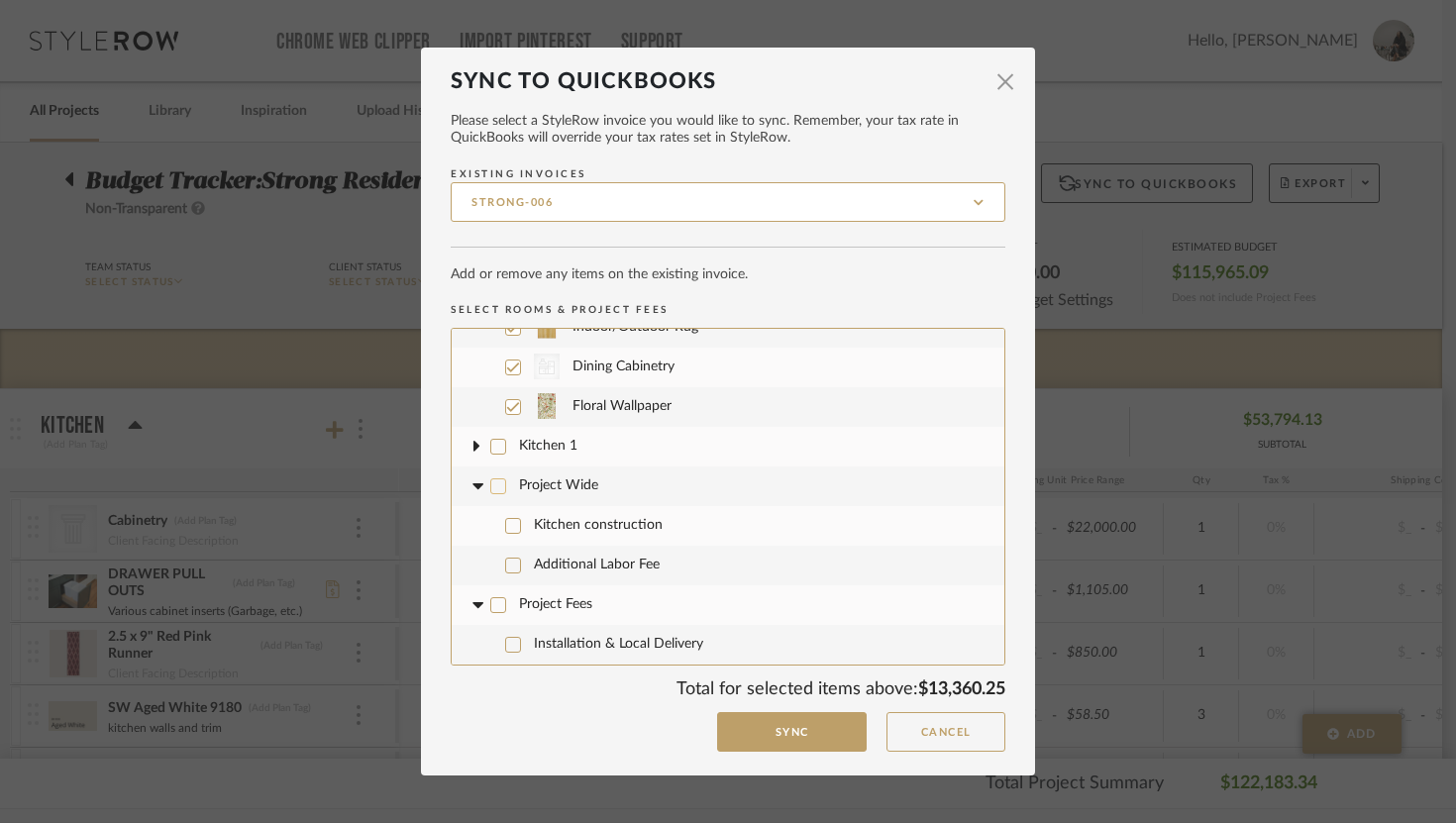 click 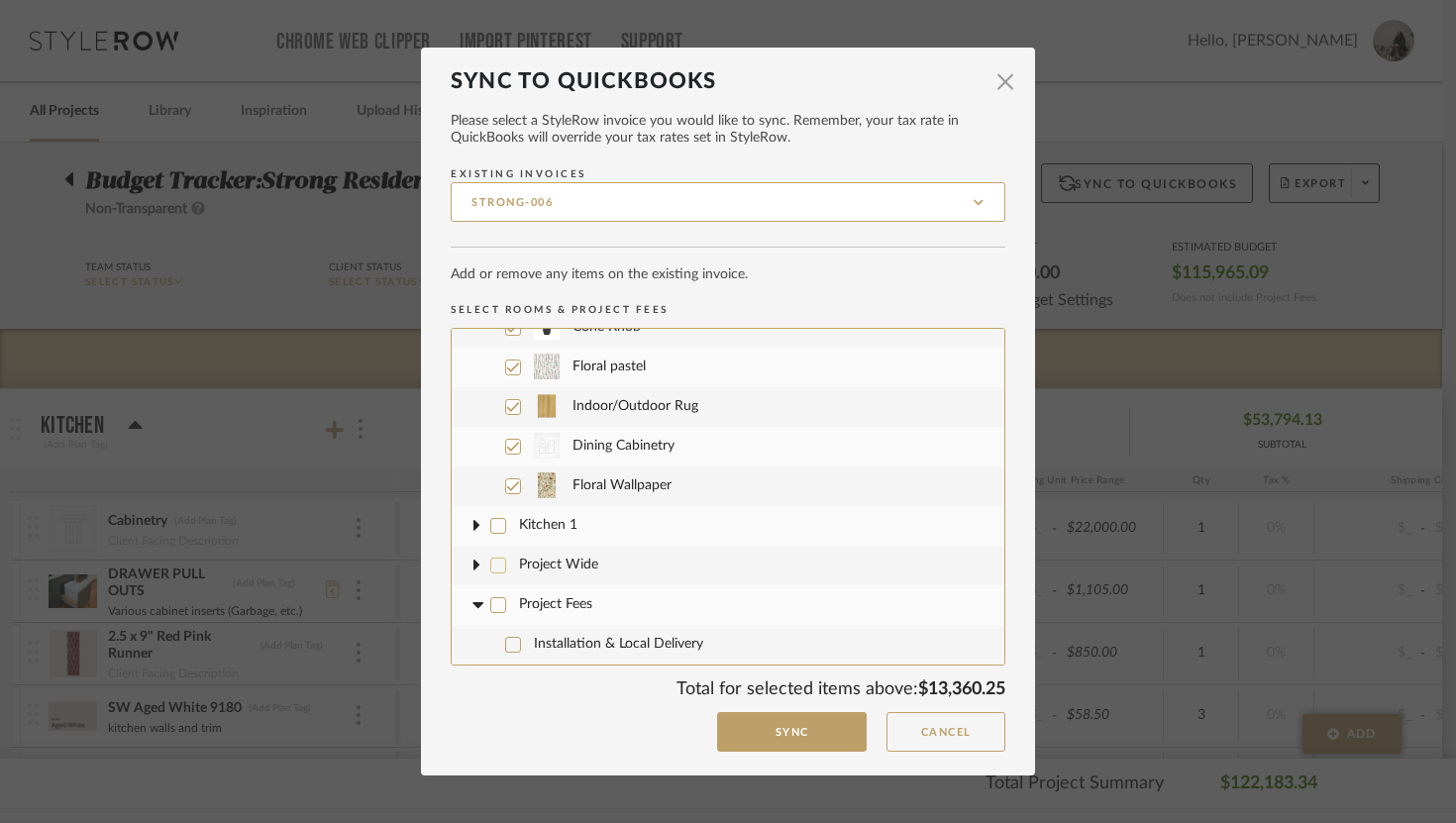 scroll, scrollTop: 1645, scrollLeft: 0, axis: vertical 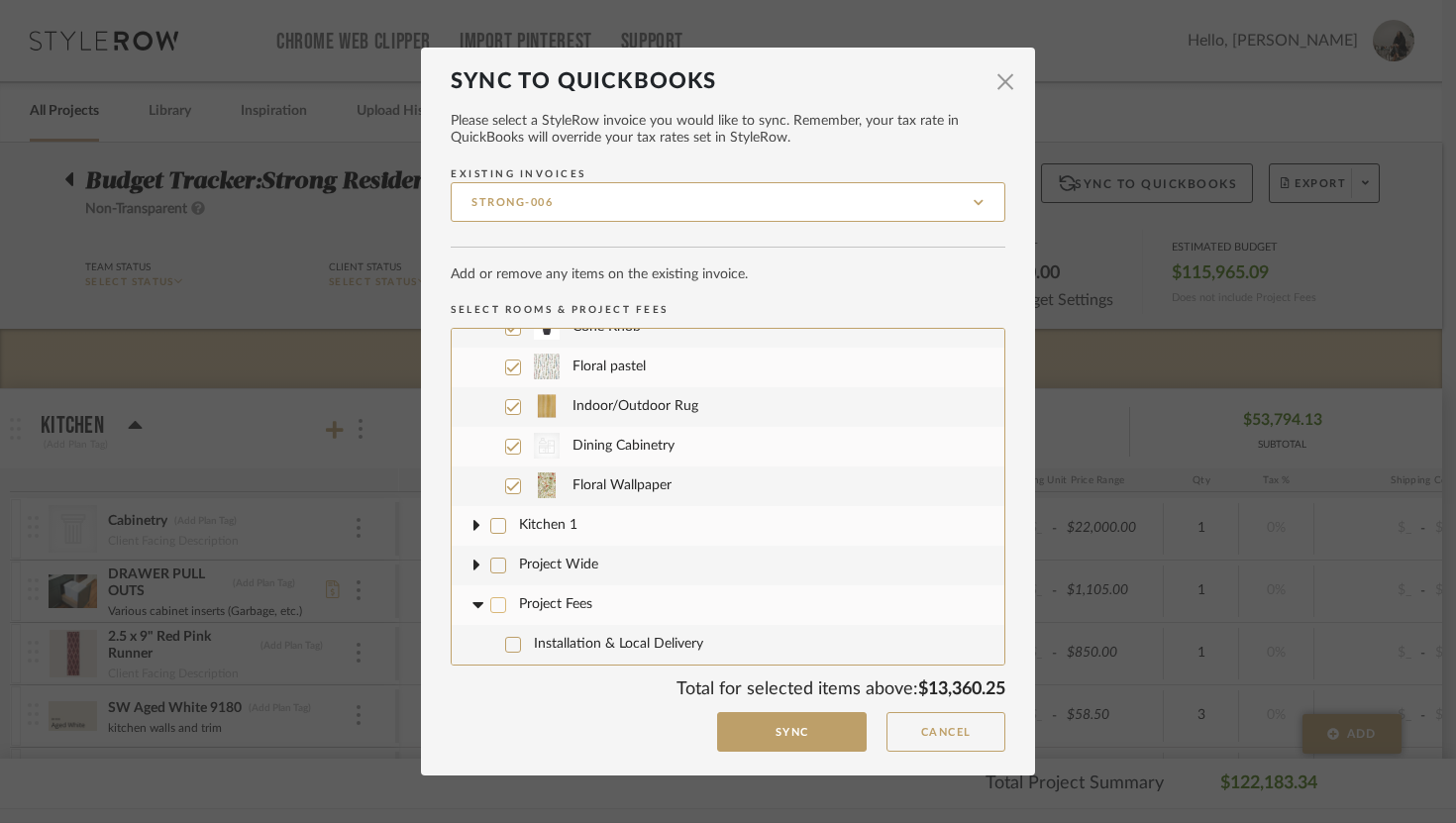 click 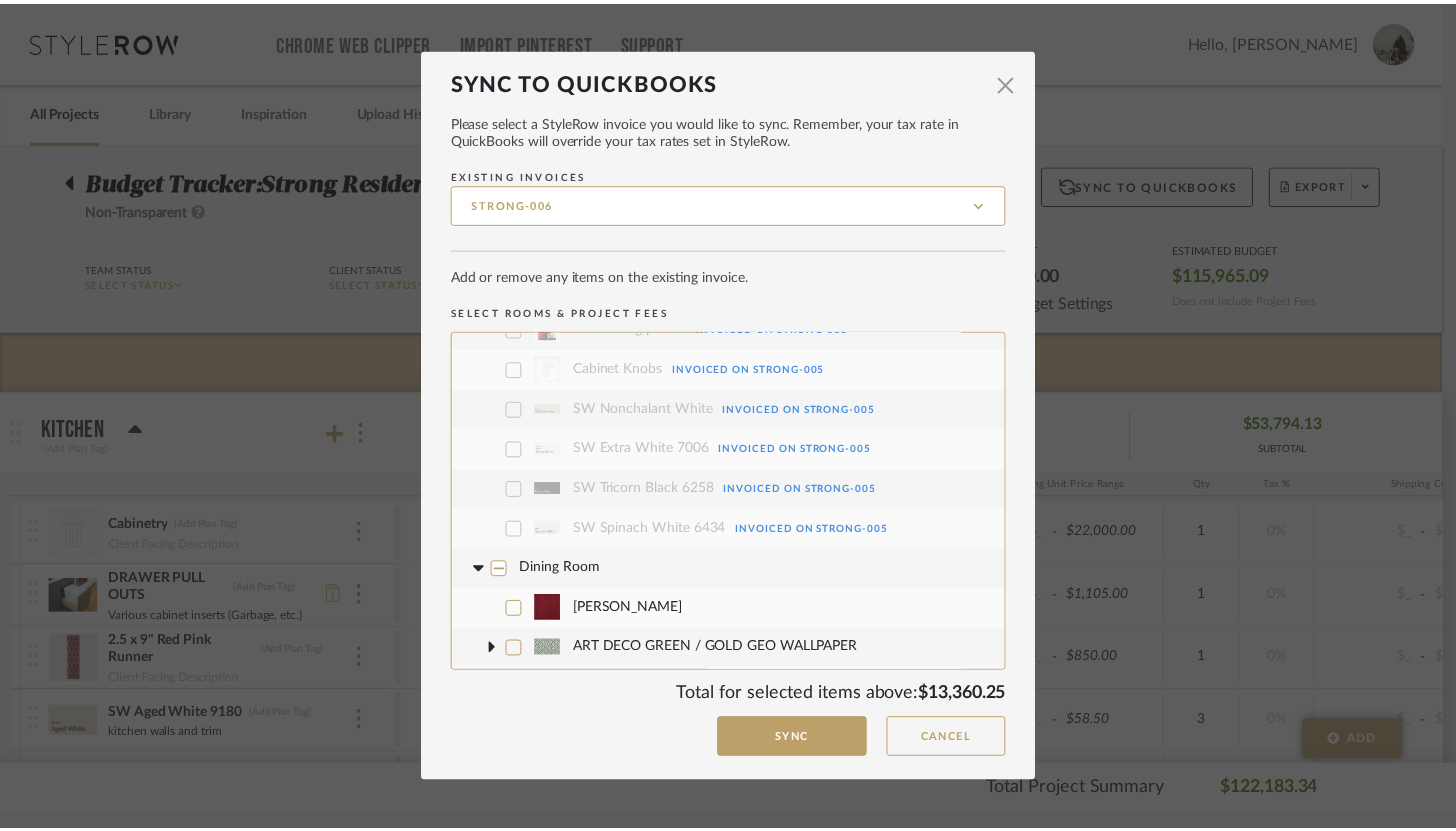 scroll, scrollTop: 1621, scrollLeft: 0, axis: vertical 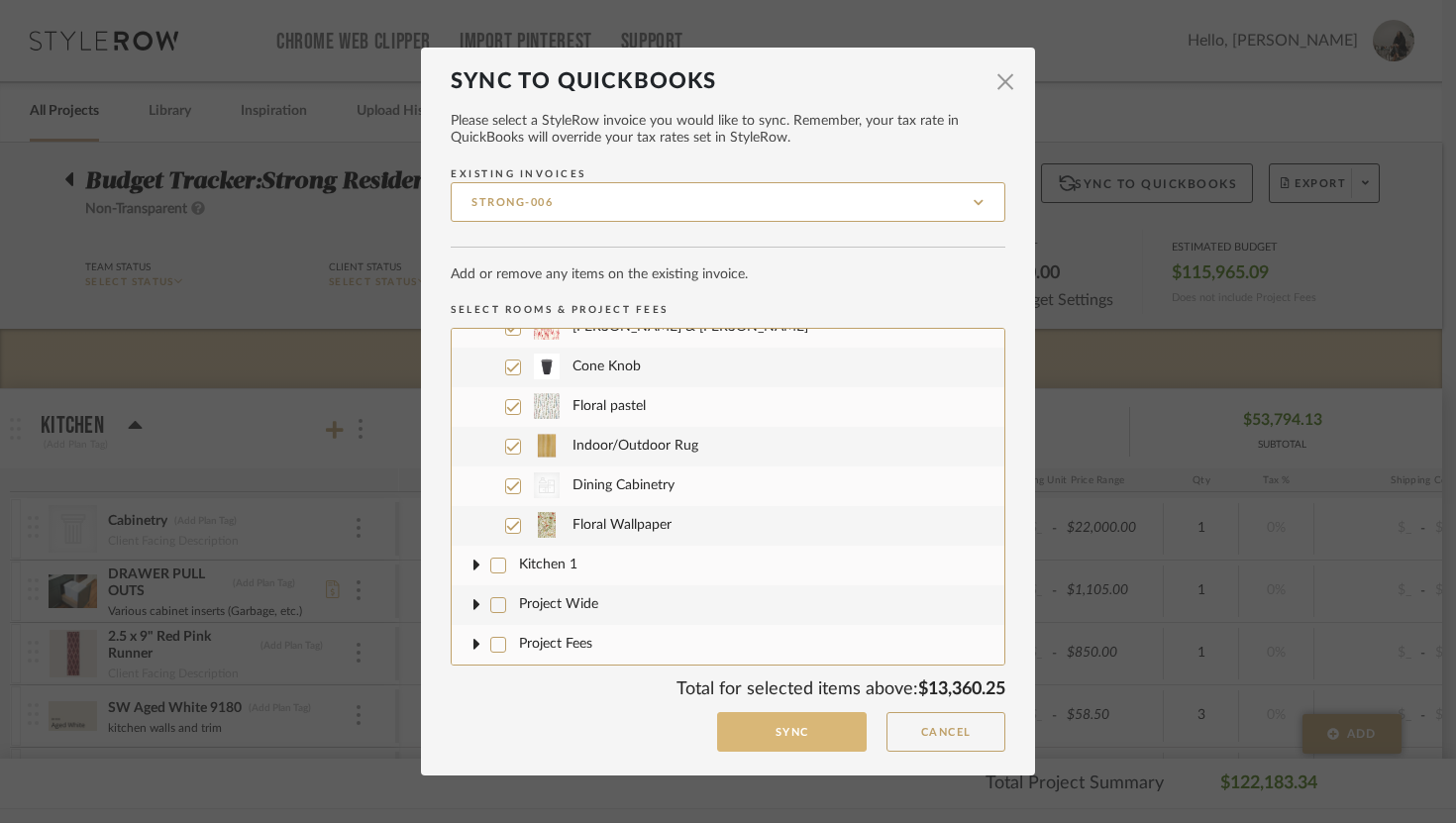 click on "Sync" 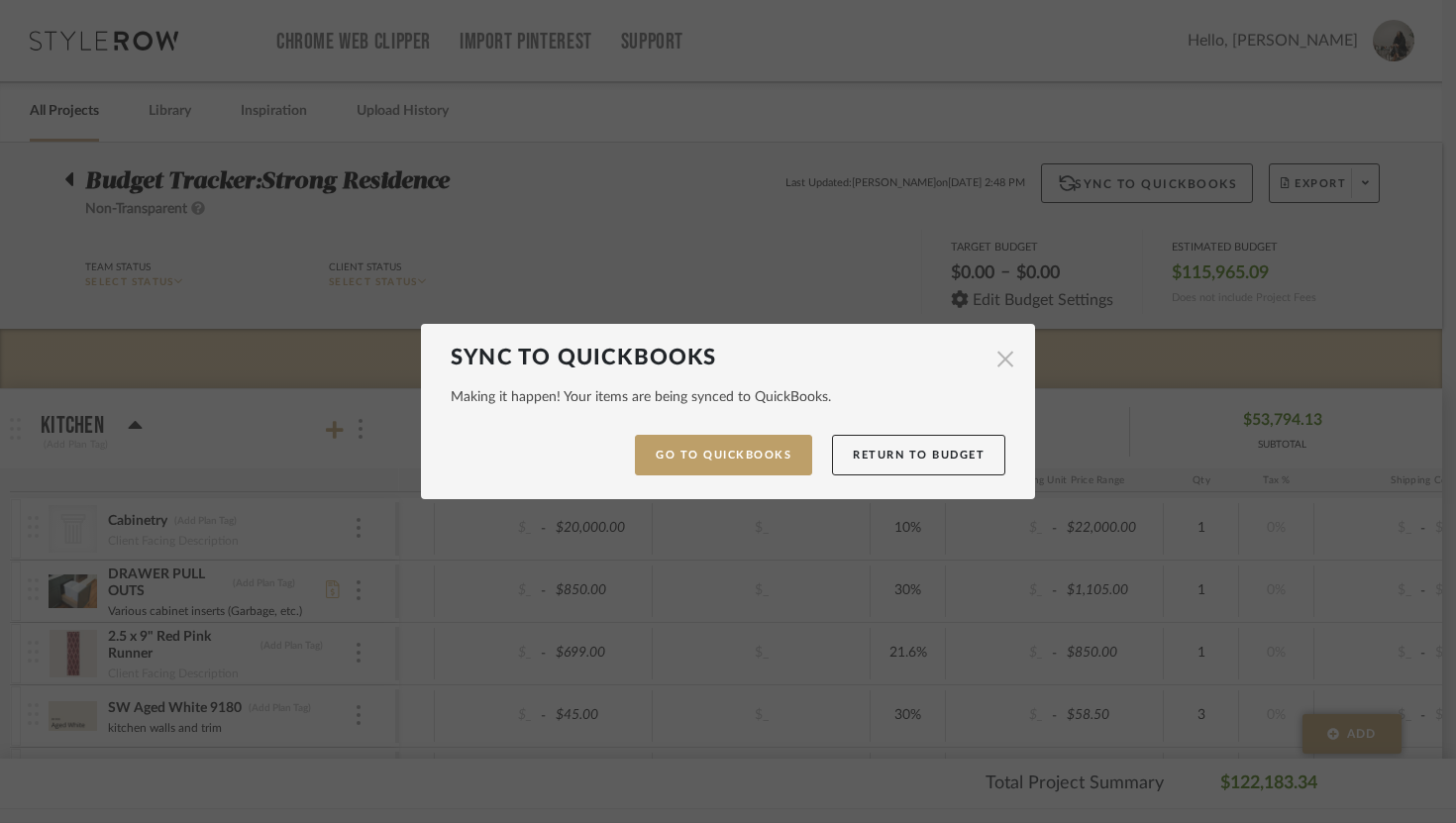 click at bounding box center [1005, 359] 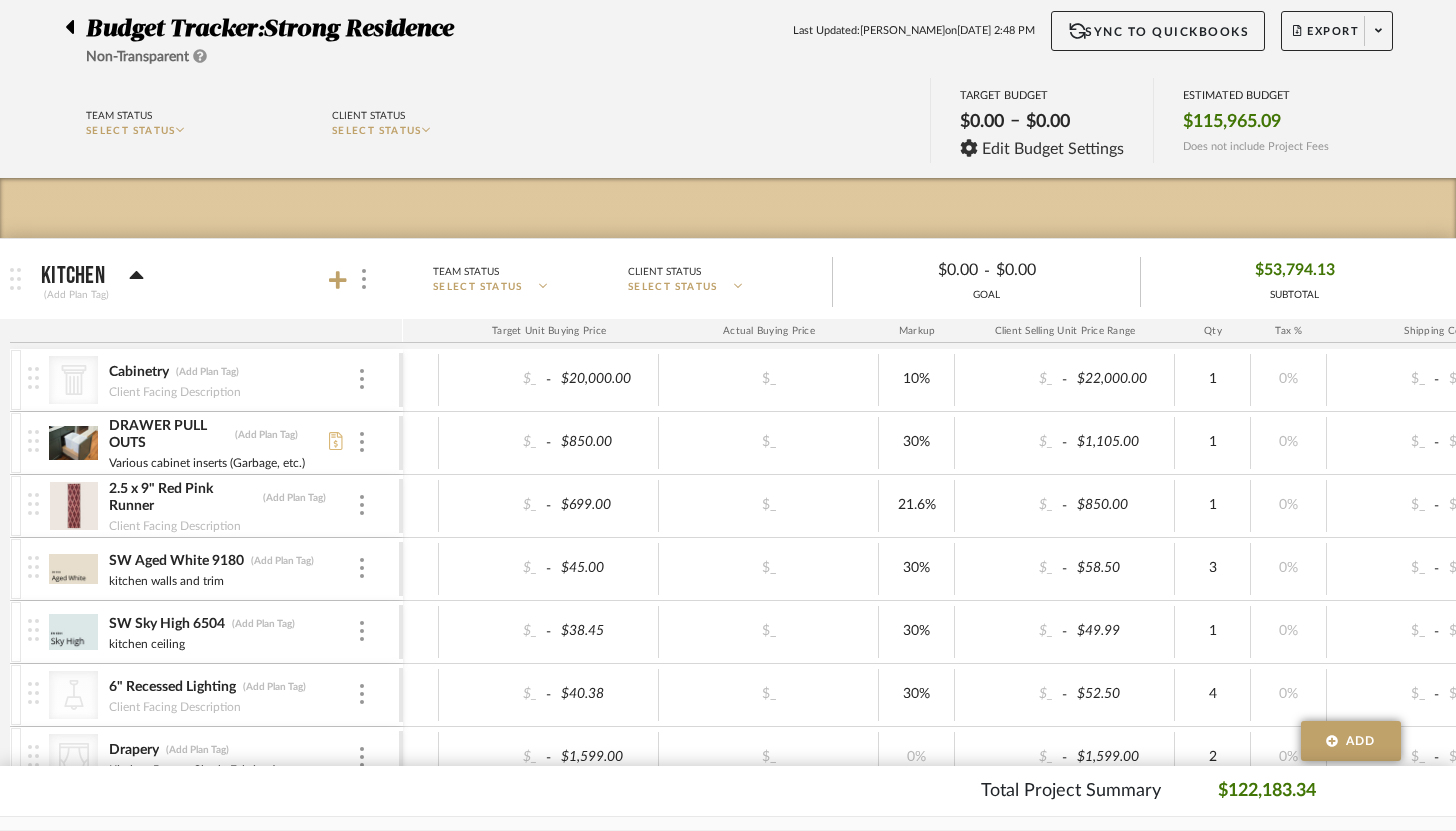scroll, scrollTop: 129, scrollLeft: 0, axis: vertical 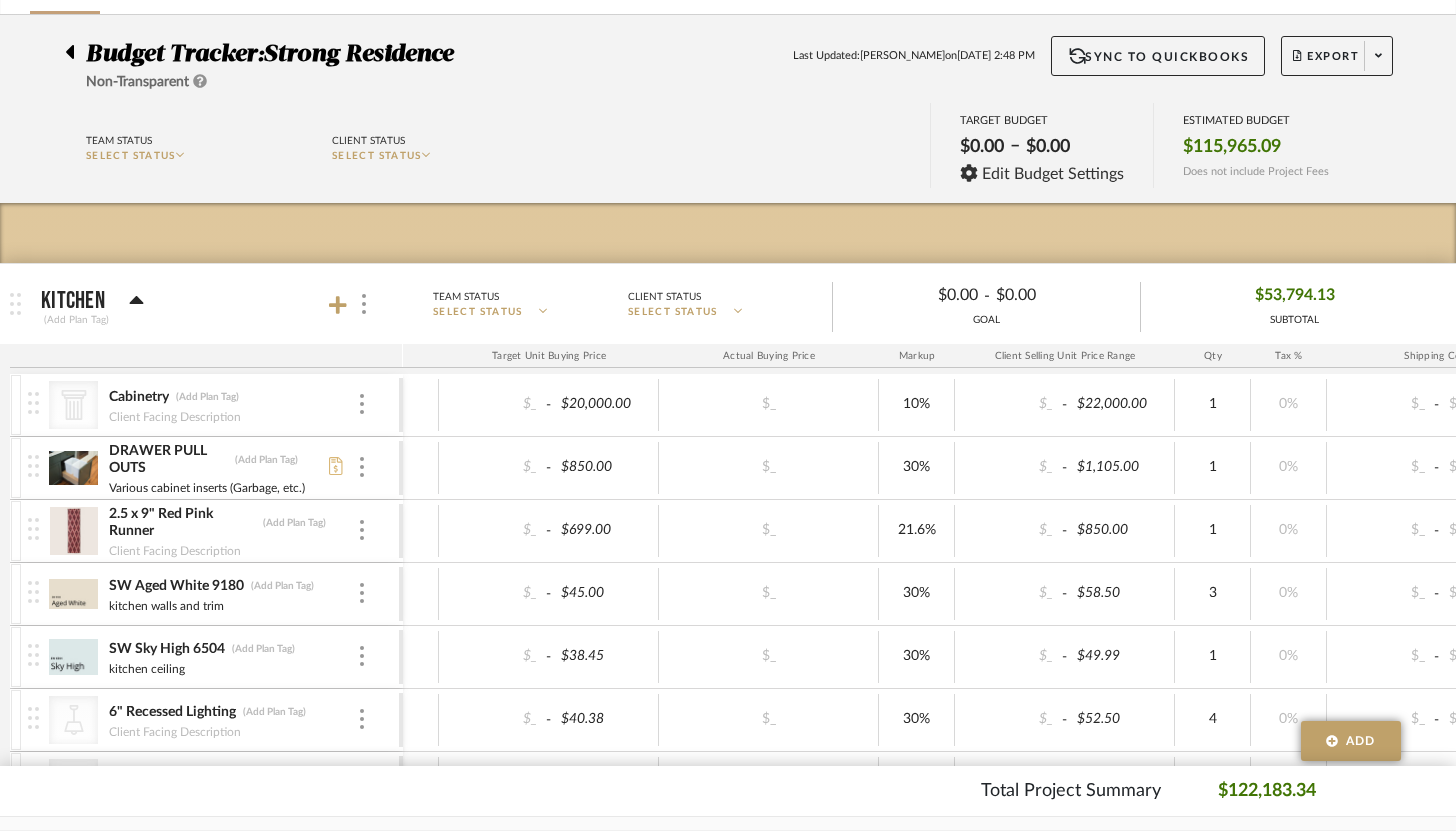 click 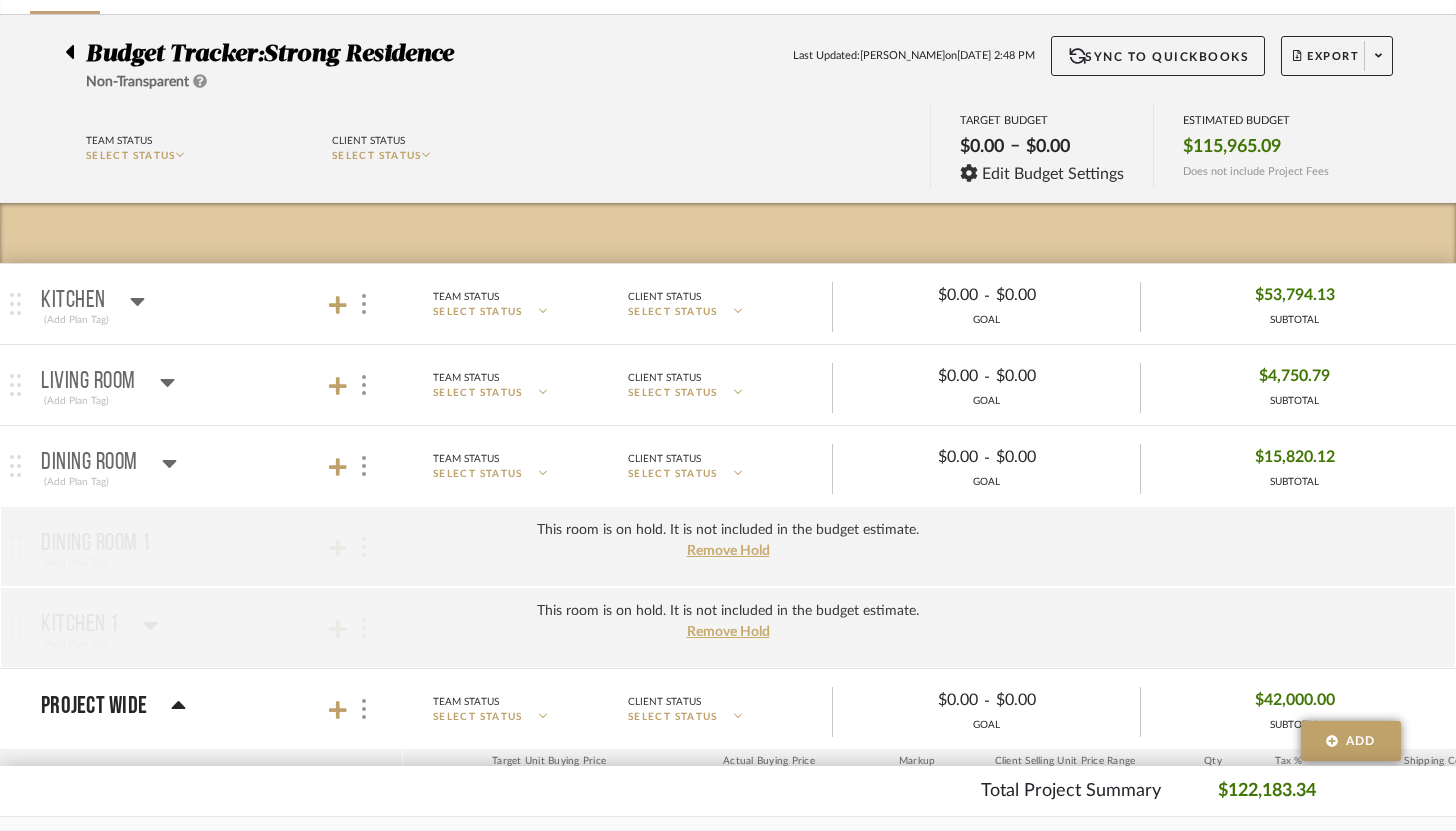 click 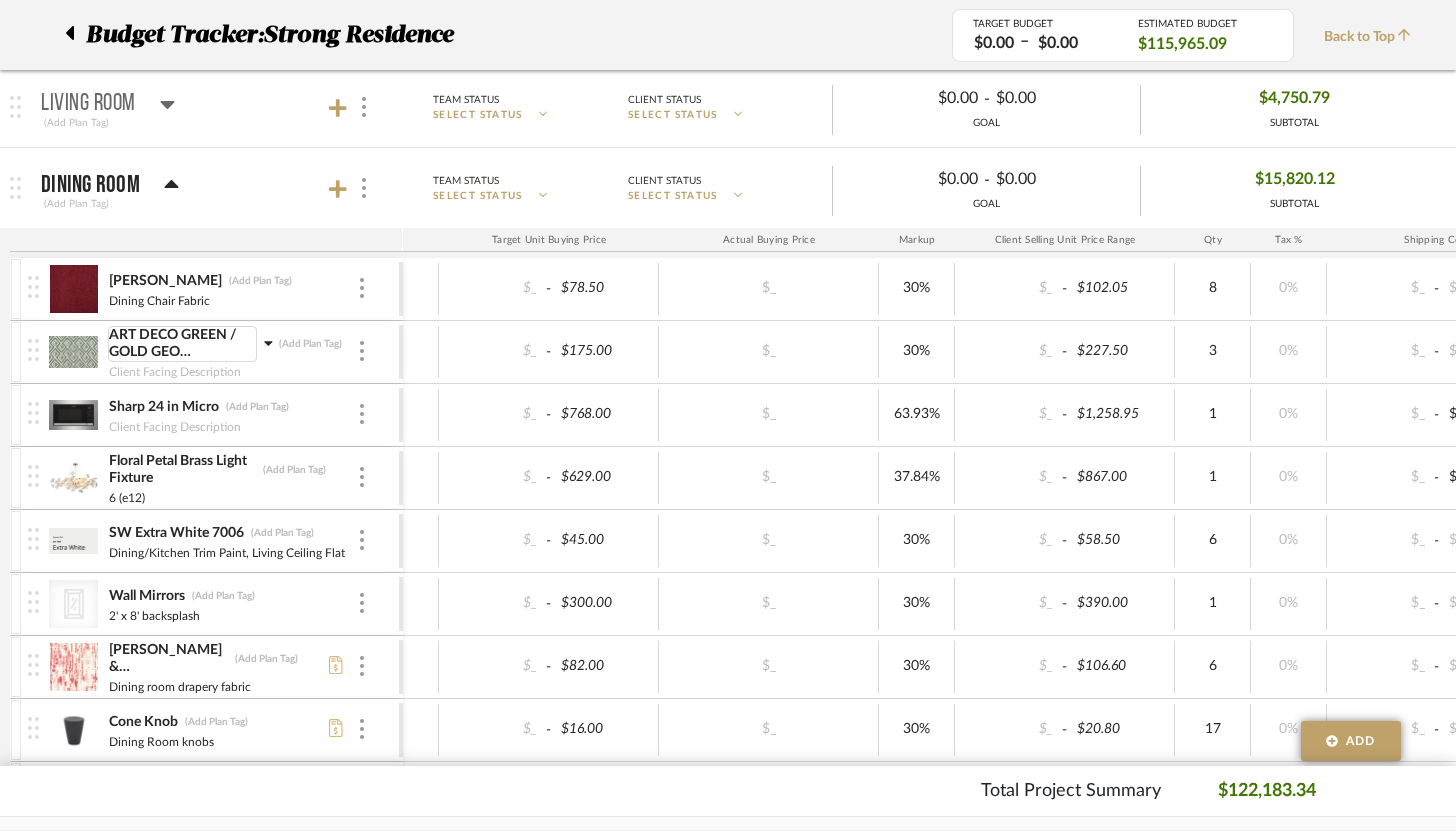 scroll, scrollTop: 412, scrollLeft: 0, axis: vertical 